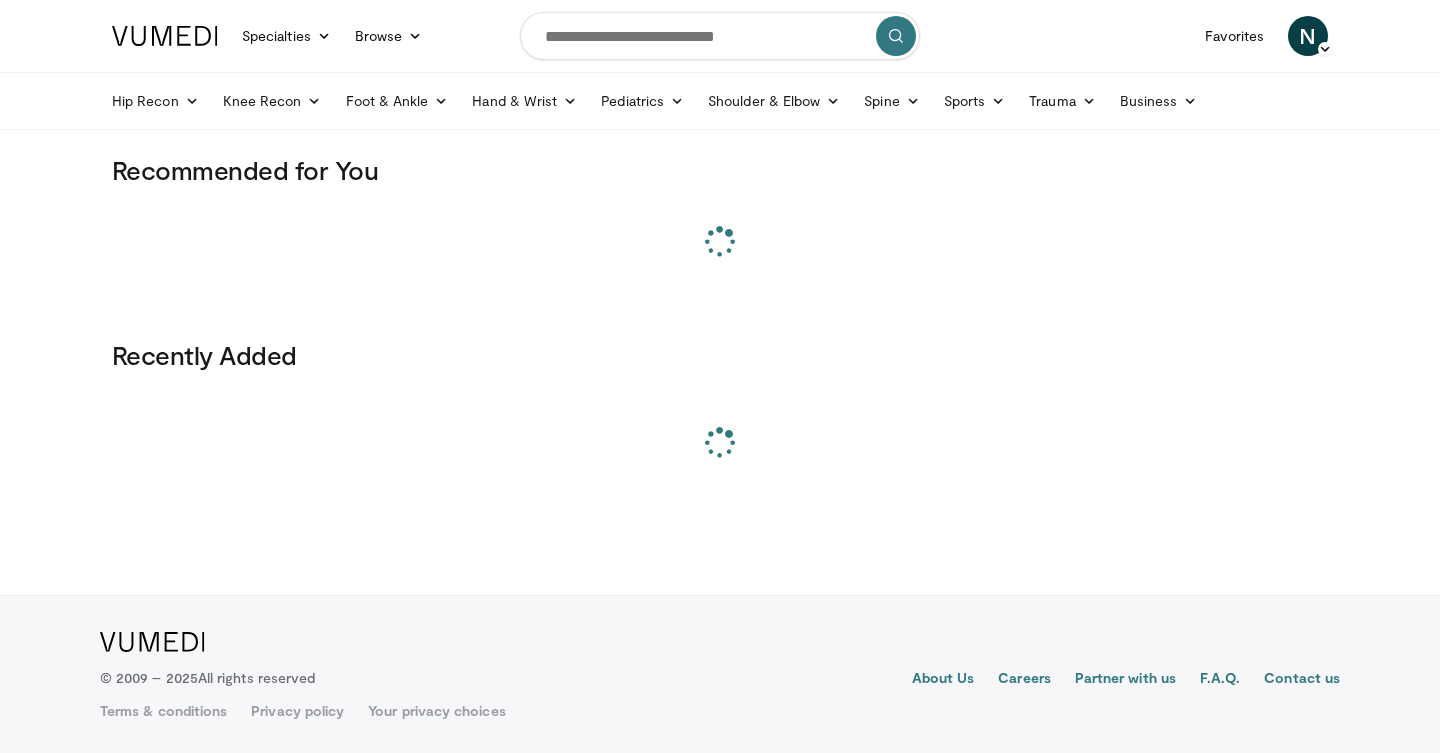 scroll, scrollTop: 0, scrollLeft: 0, axis: both 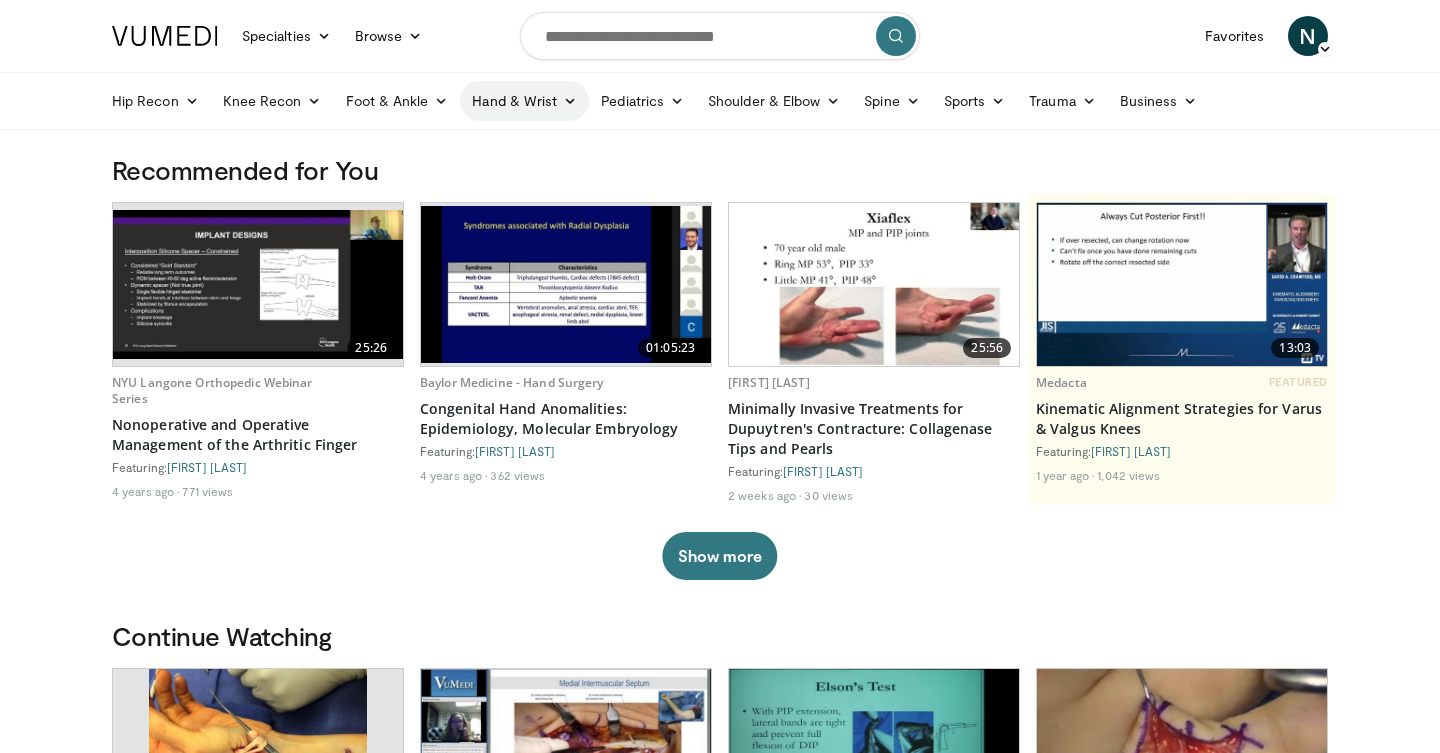 click on "Hand & Wrist" at bounding box center [524, 101] 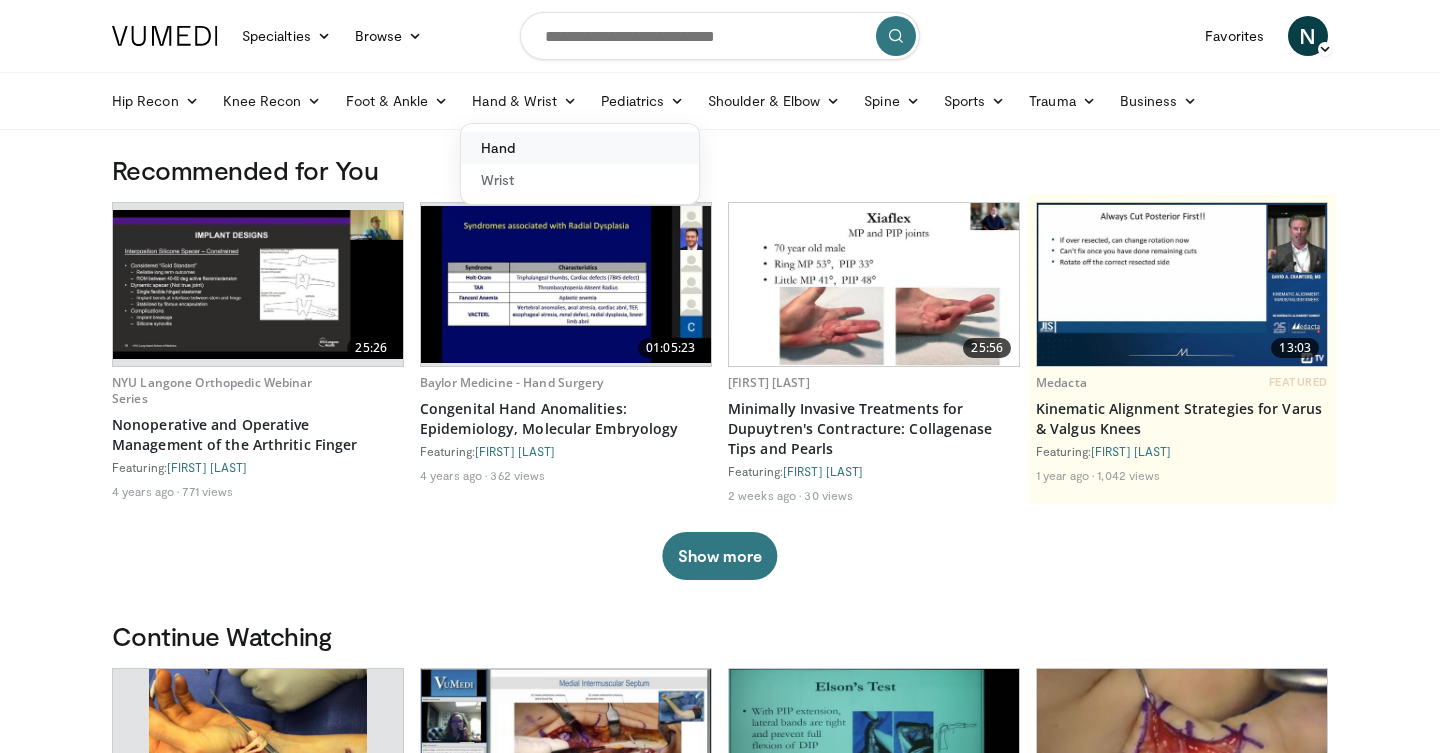 click on "Hand" at bounding box center [580, 148] 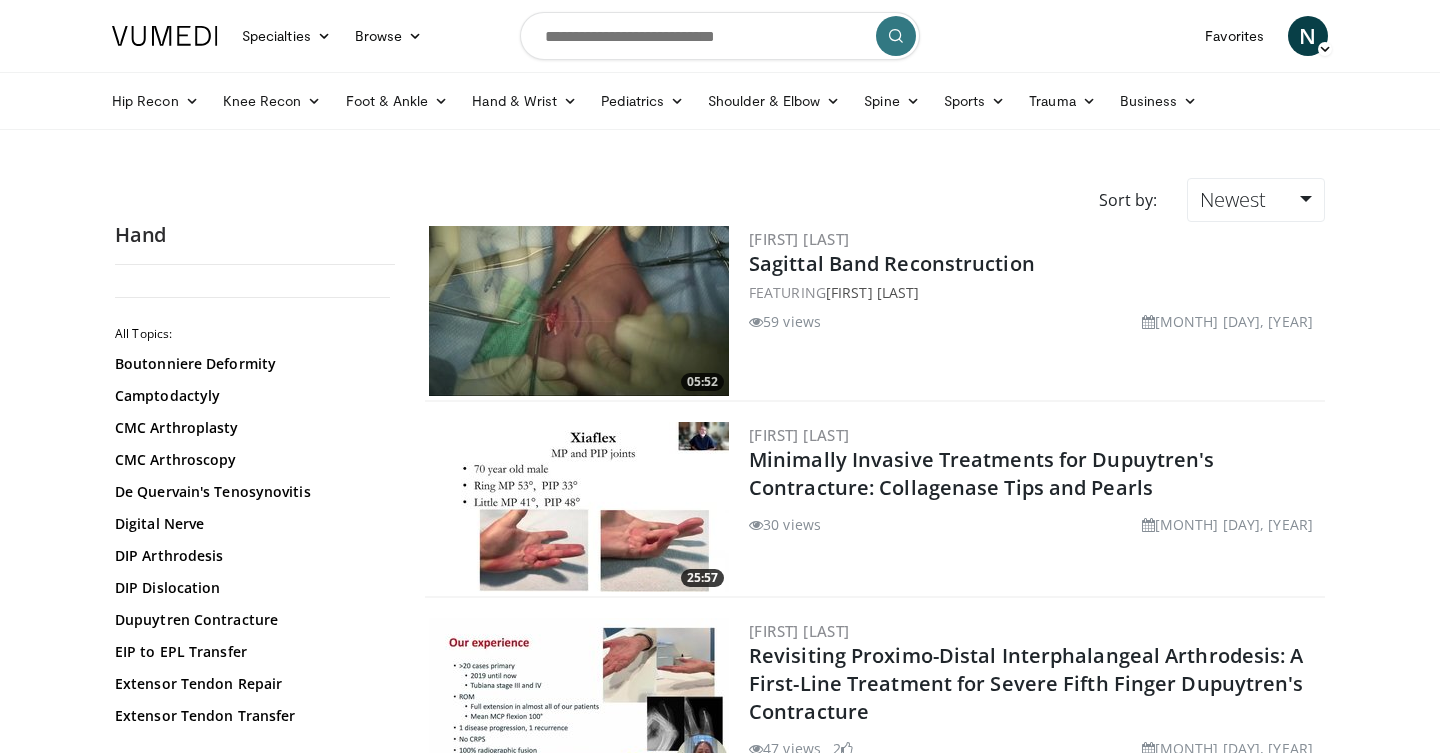 scroll, scrollTop: 0, scrollLeft: 0, axis: both 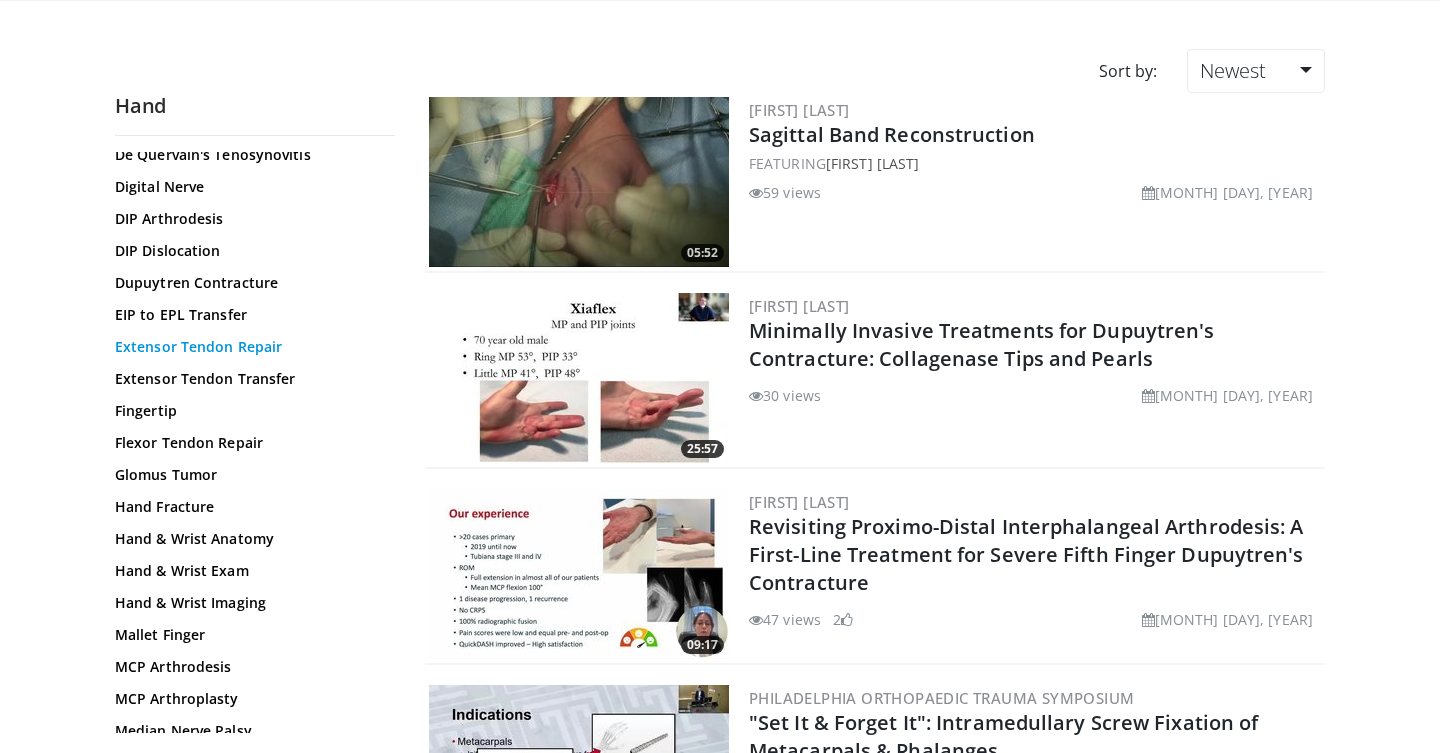 click on "Extensor Tendon Repair" at bounding box center [250, 347] 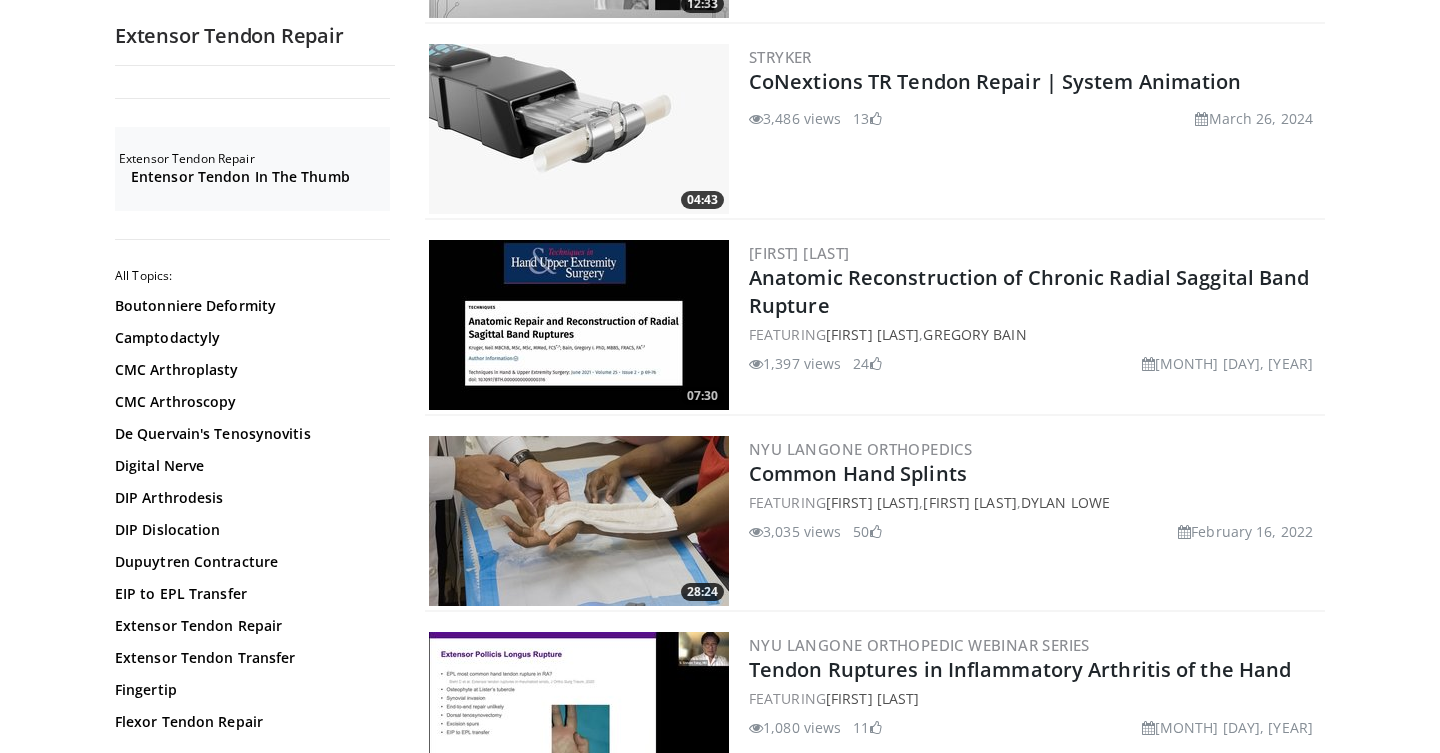 scroll, scrollTop: 770, scrollLeft: 0, axis: vertical 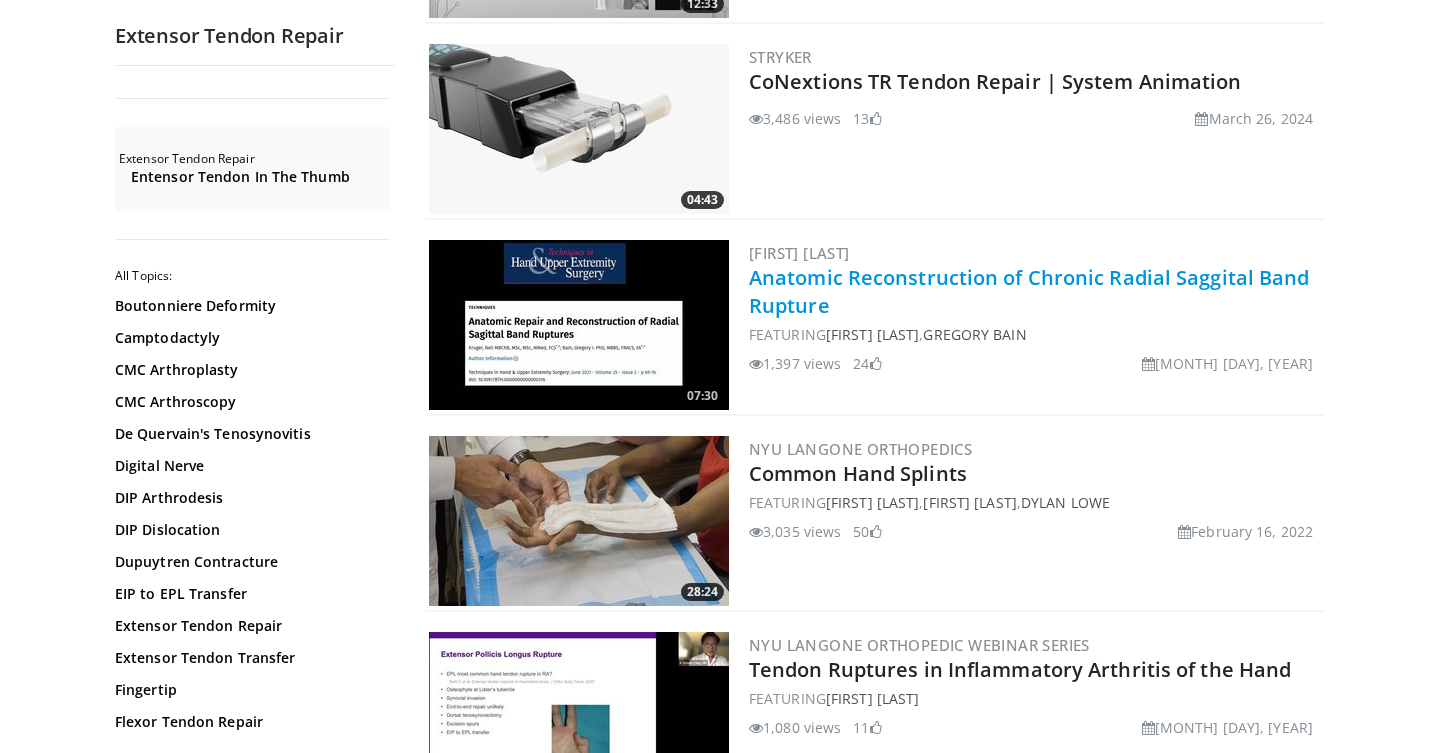 click on "Anatomic Reconstruction of Chronic Radial Saggital Band Rupture" at bounding box center (1029, 291) 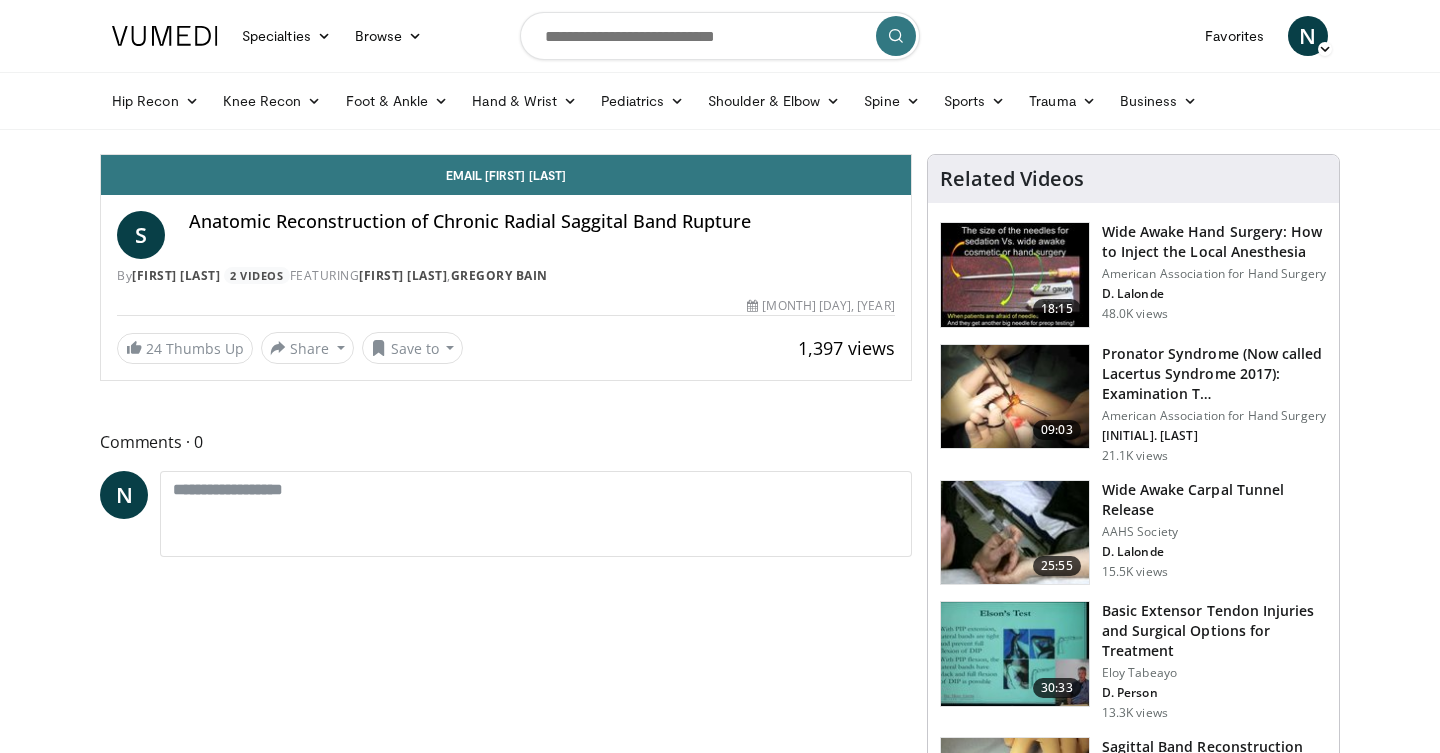 scroll, scrollTop: 0, scrollLeft: 0, axis: both 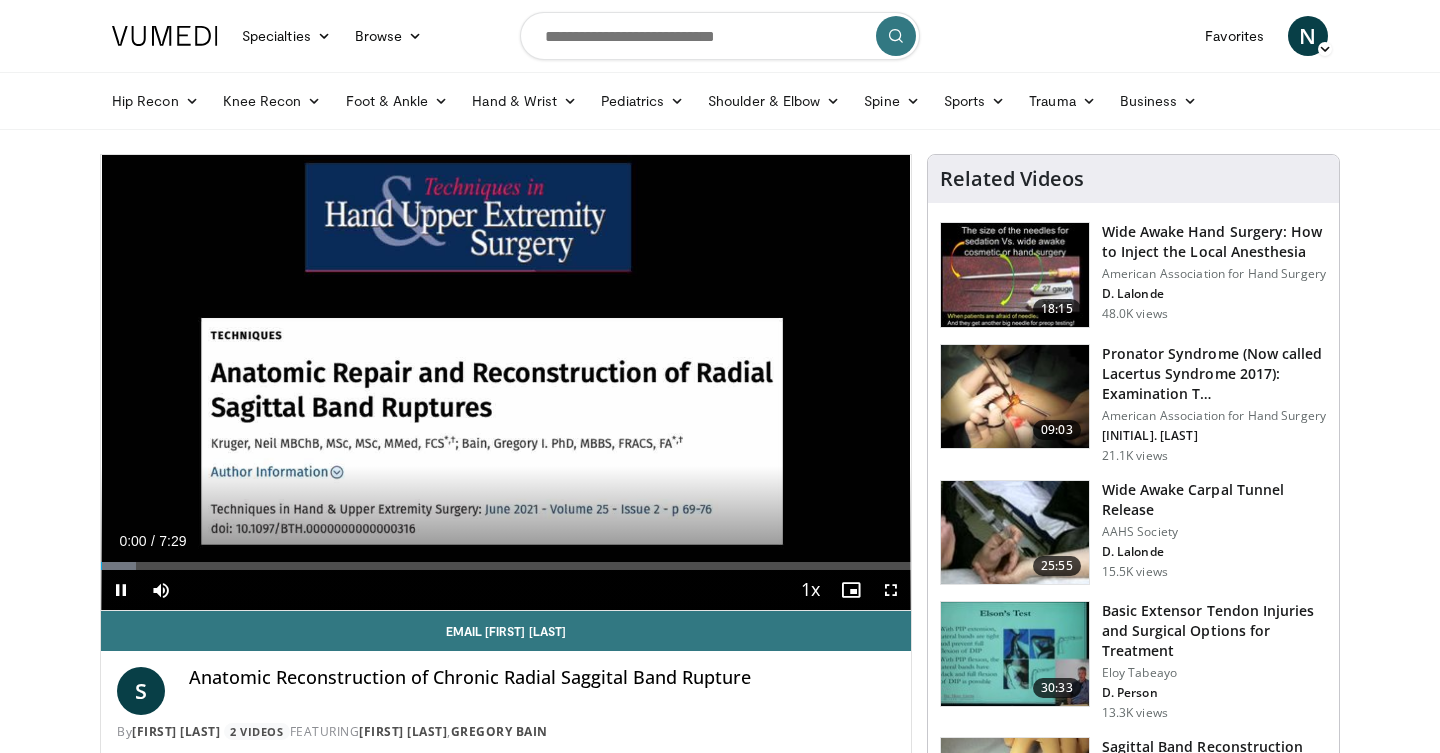 click at bounding box center (891, 590) 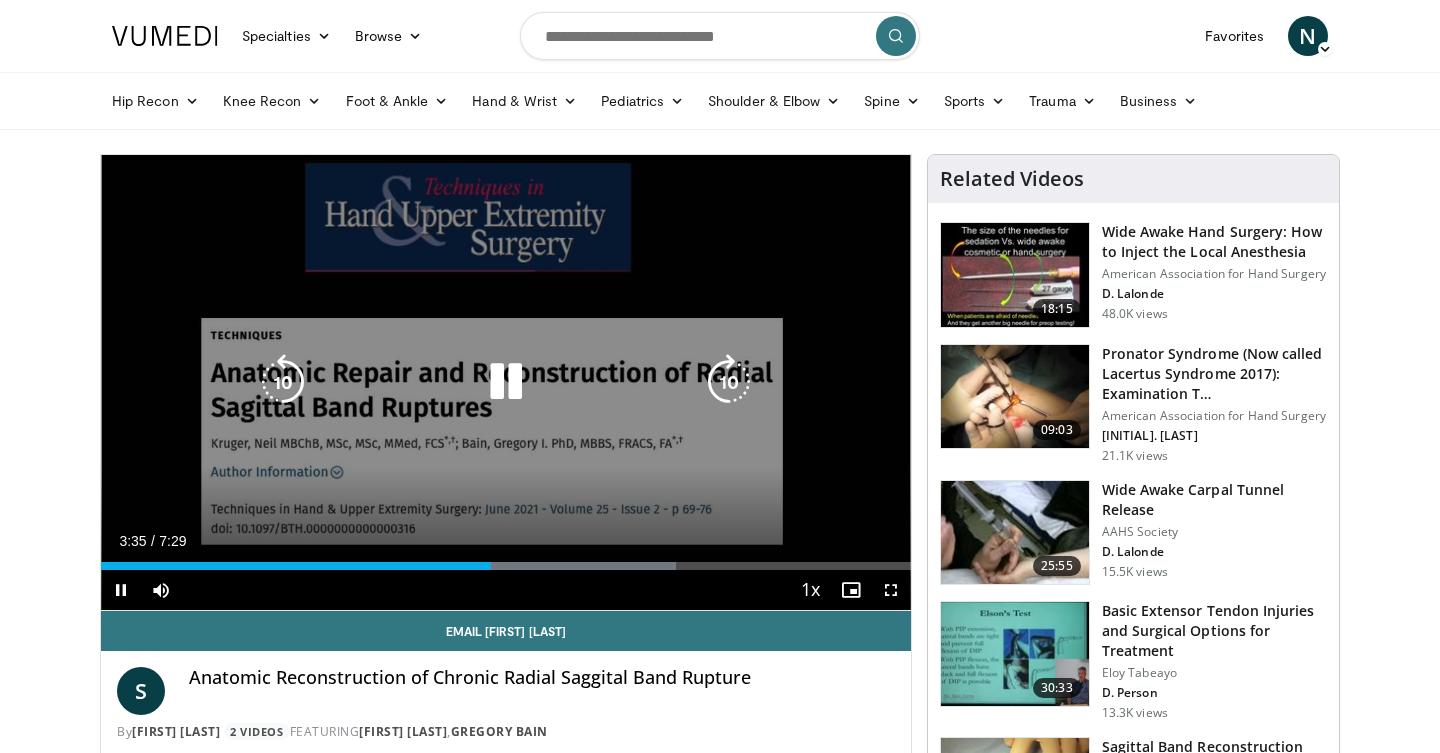 click at bounding box center (506, 382) 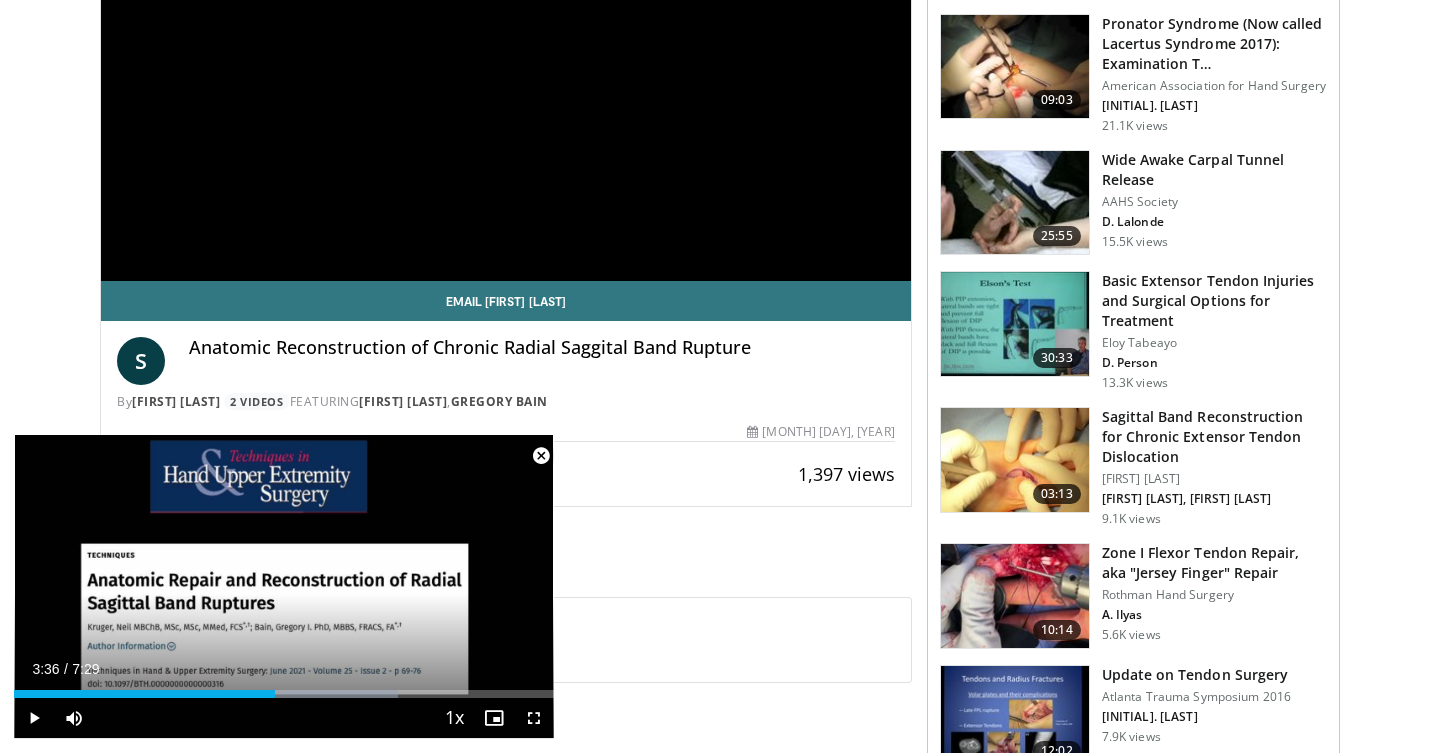 scroll, scrollTop: 332, scrollLeft: 0, axis: vertical 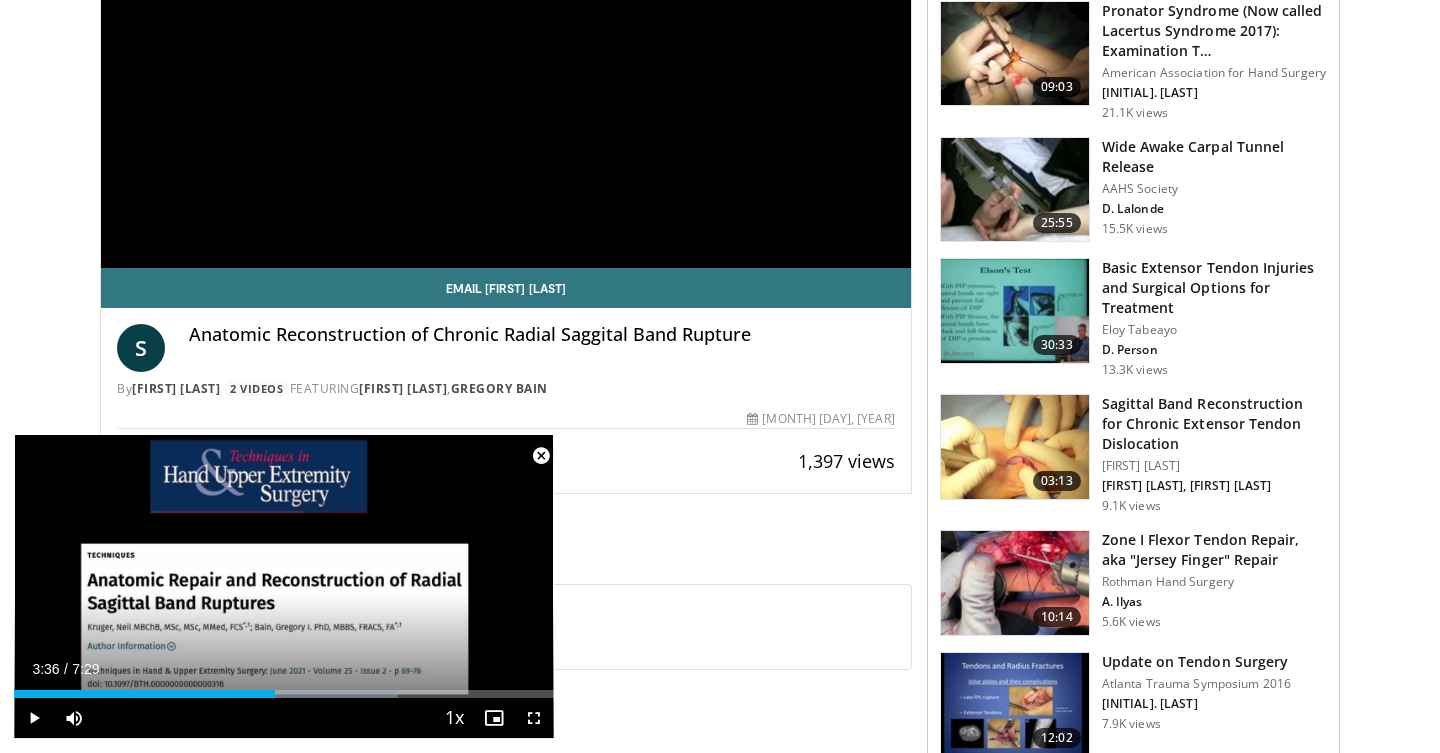 click at bounding box center (1015, 447) 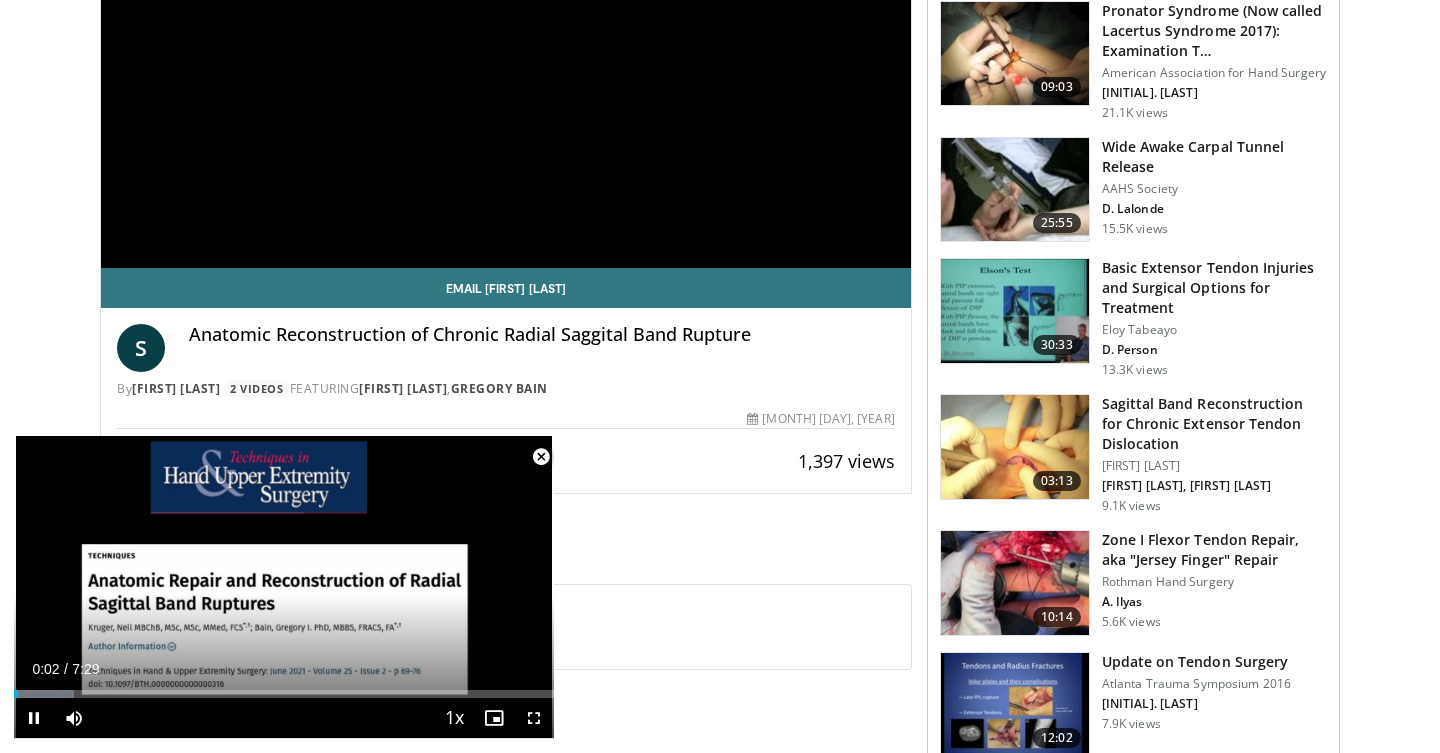click at bounding box center (541, 457) 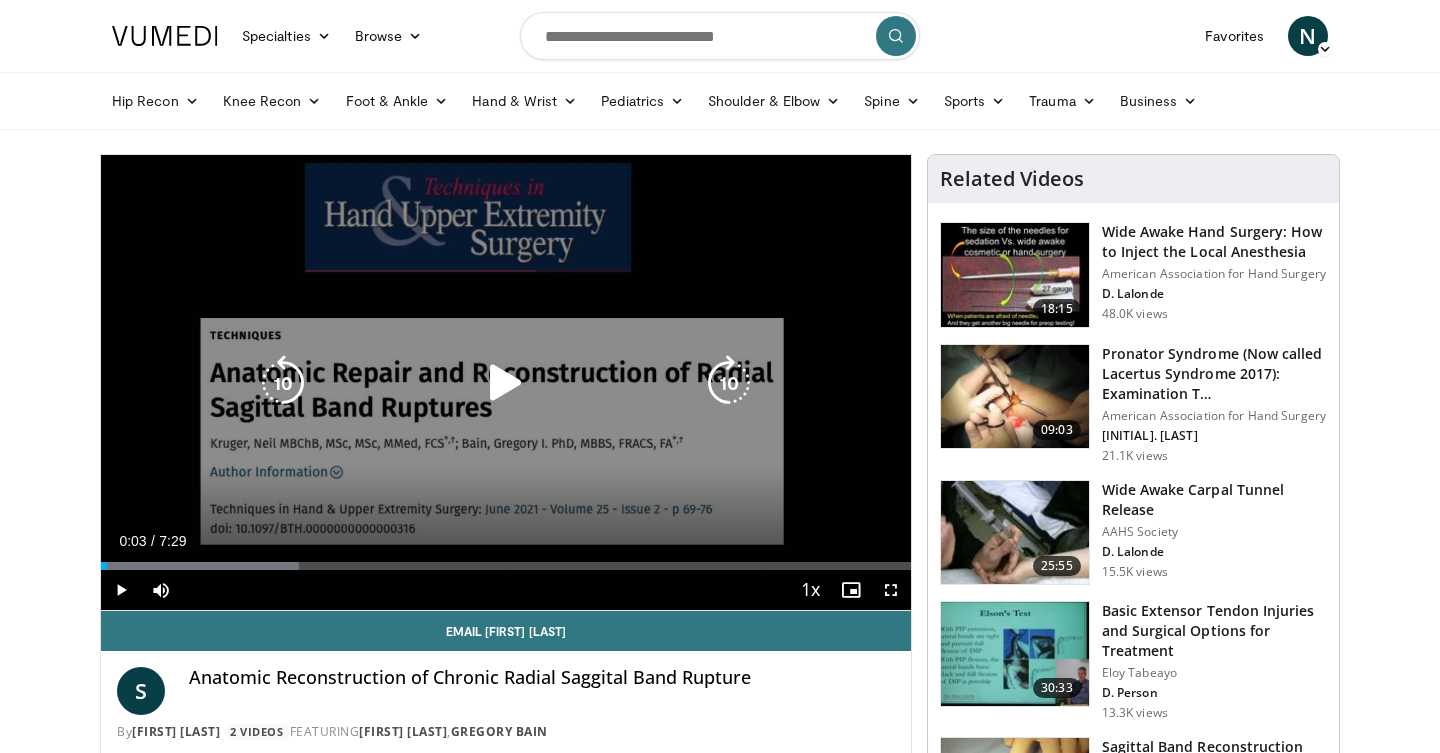 scroll, scrollTop: 0, scrollLeft: 0, axis: both 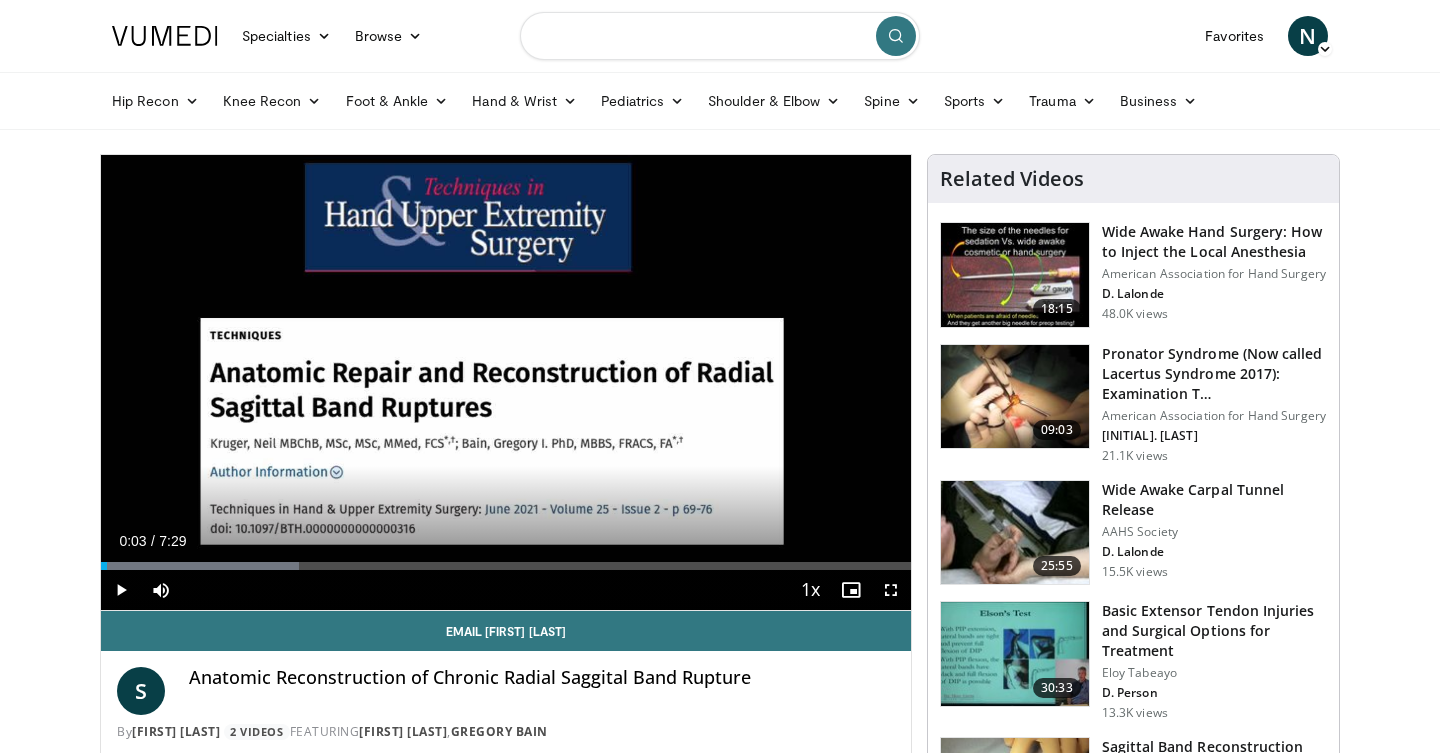 click at bounding box center (720, 36) 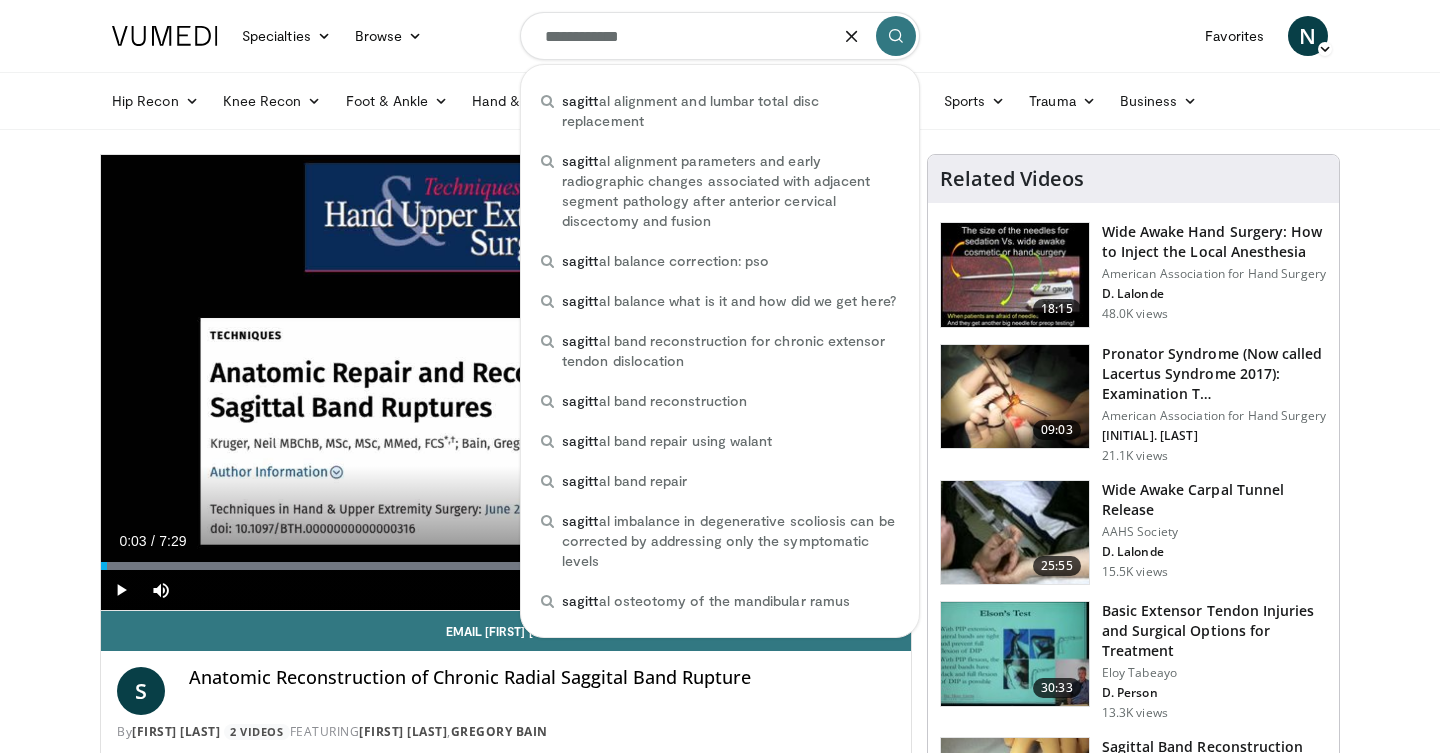 type on "**********" 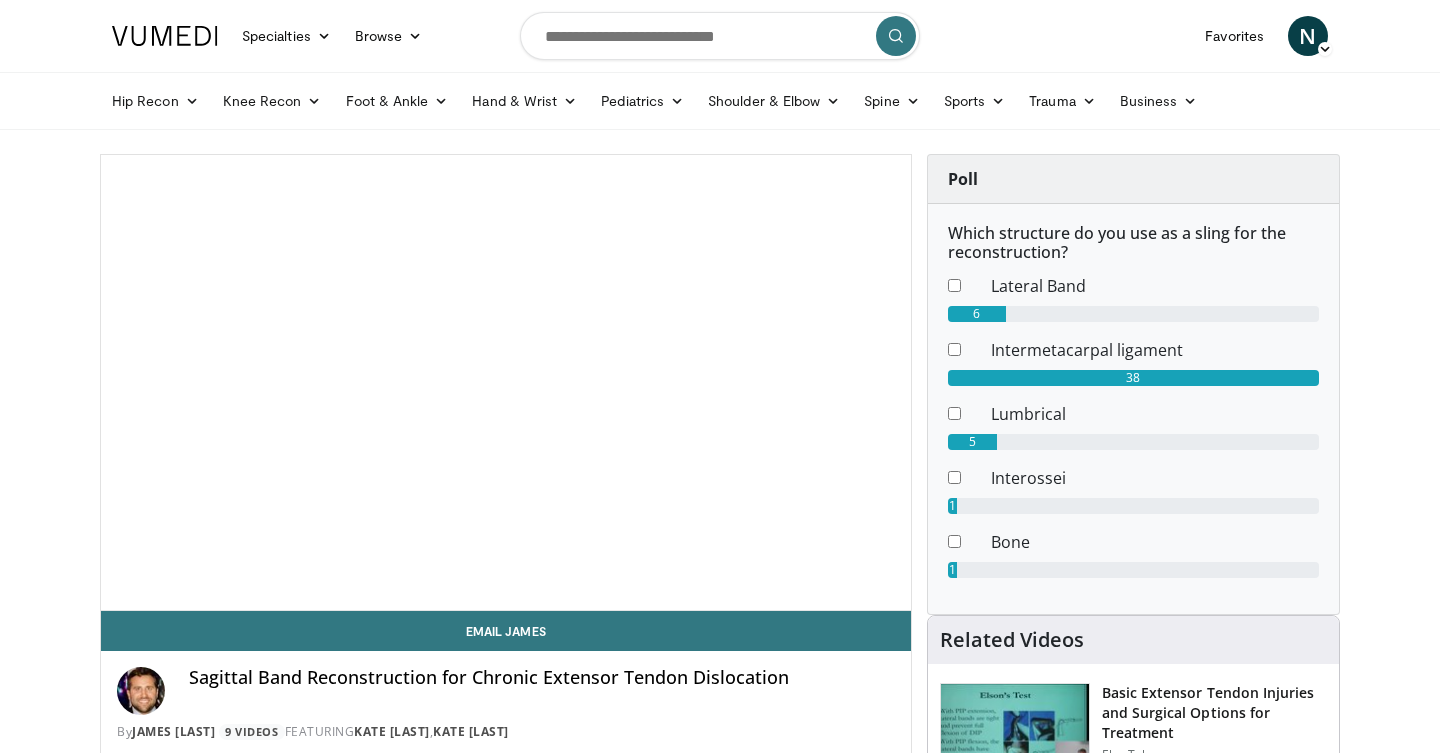 scroll, scrollTop: 0, scrollLeft: 0, axis: both 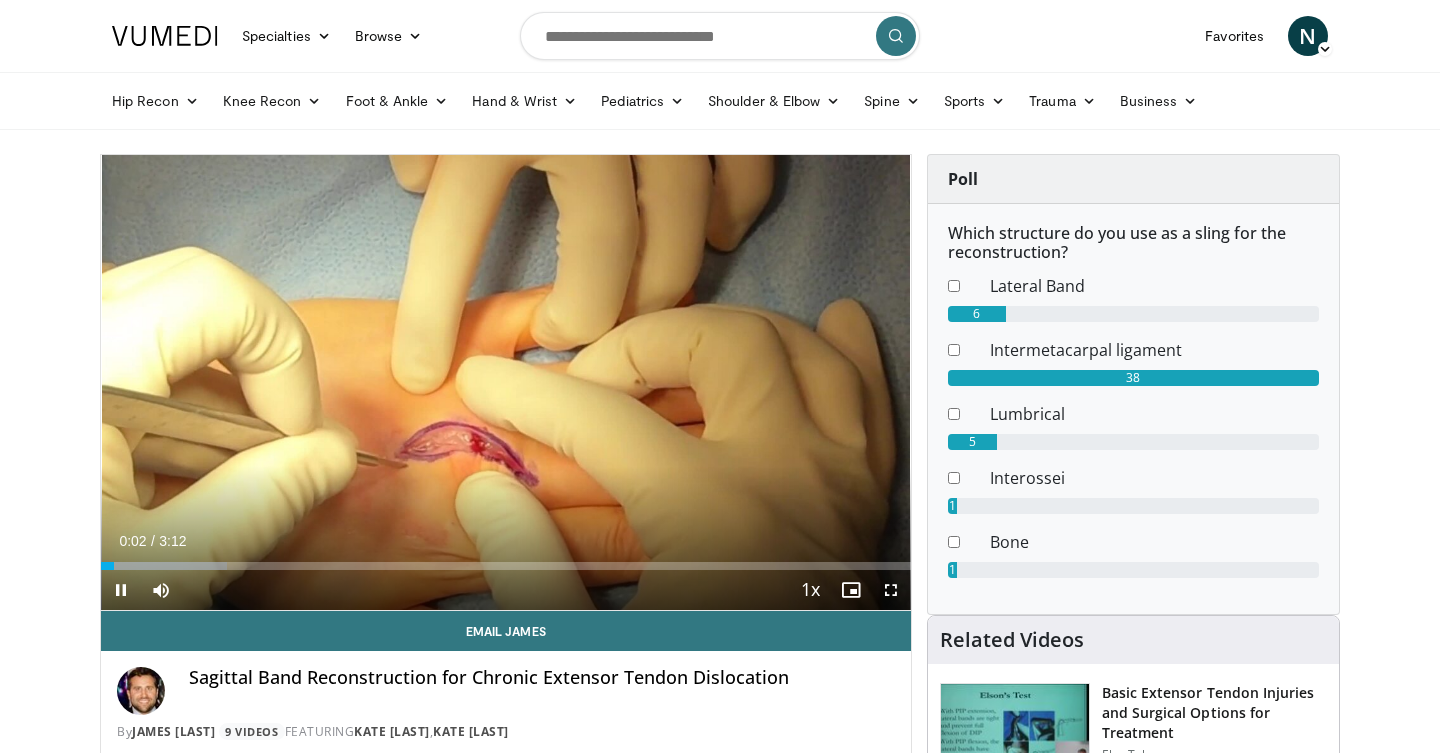 click at bounding box center (121, 590) 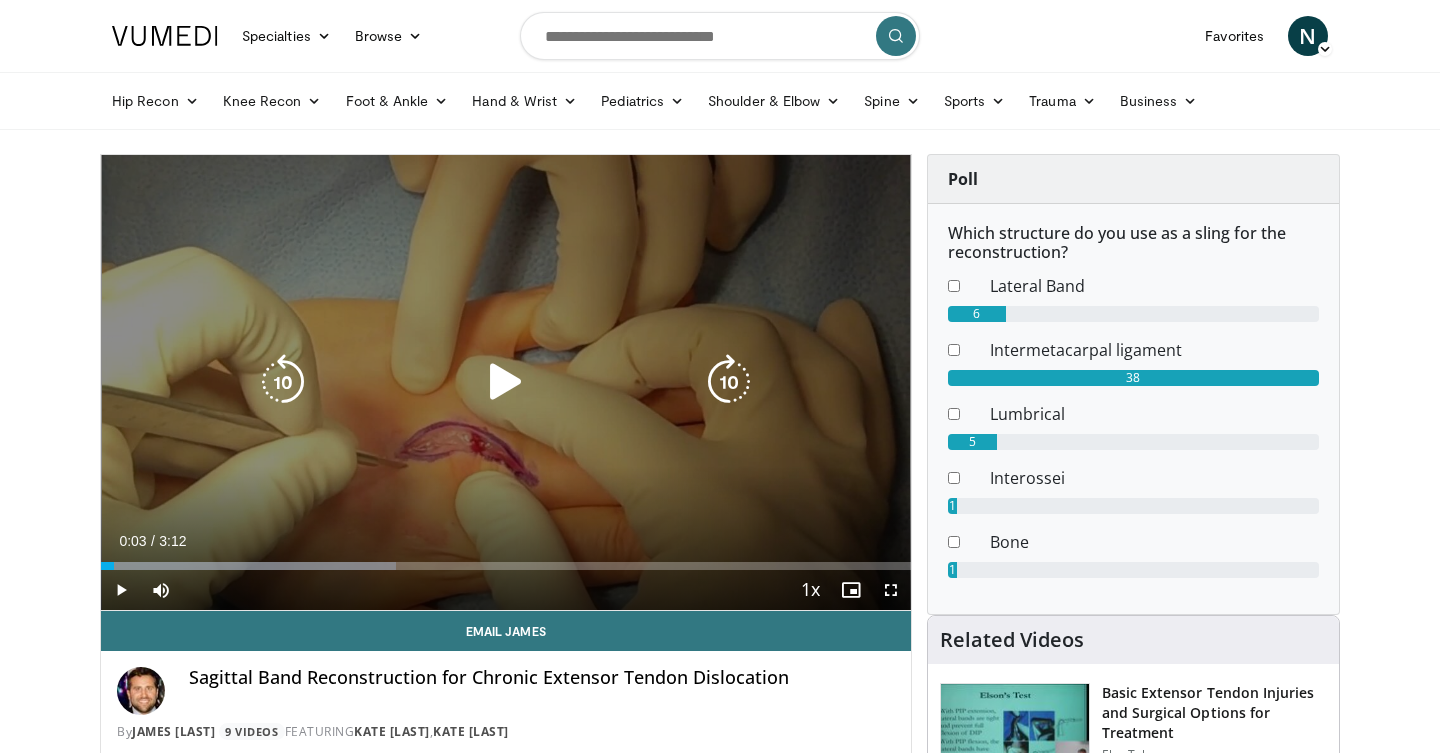 click at bounding box center [506, 382] 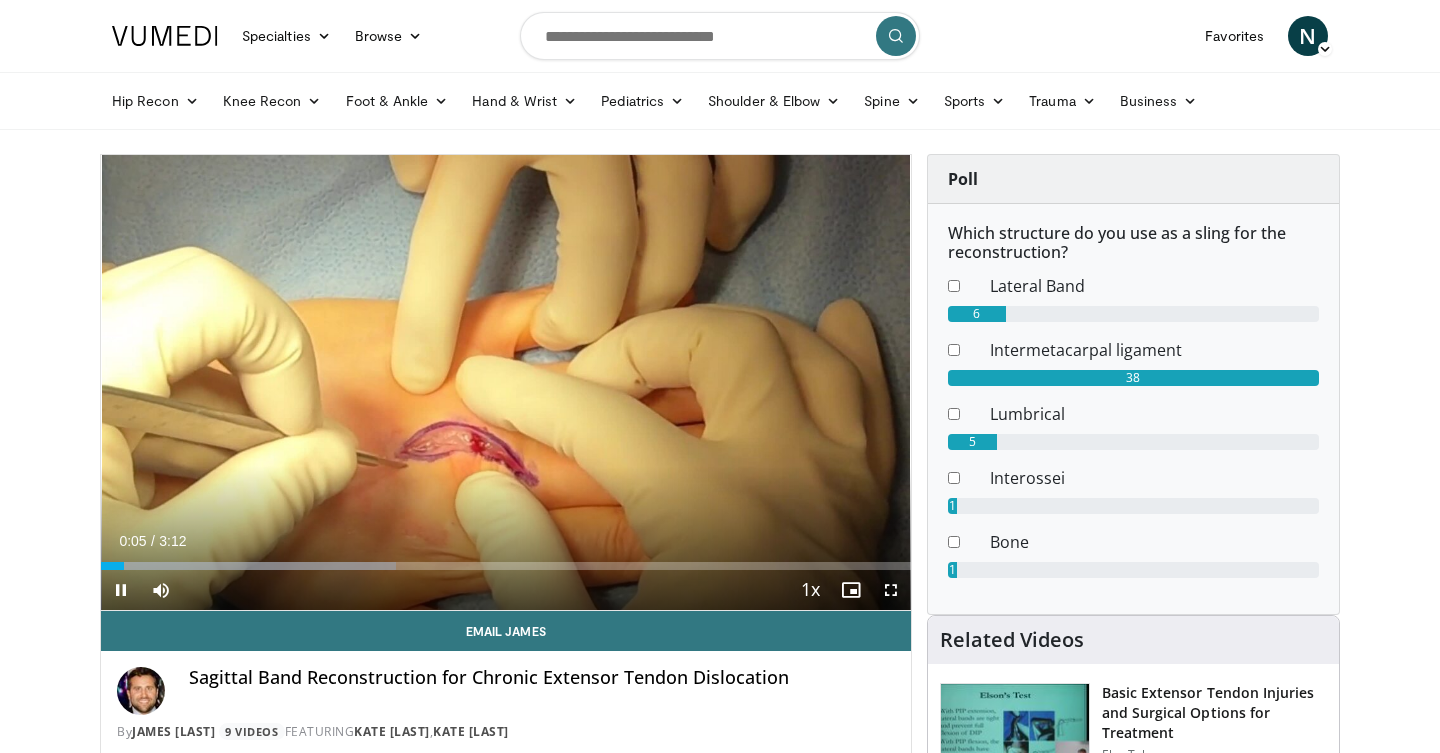 click at bounding box center (891, 590) 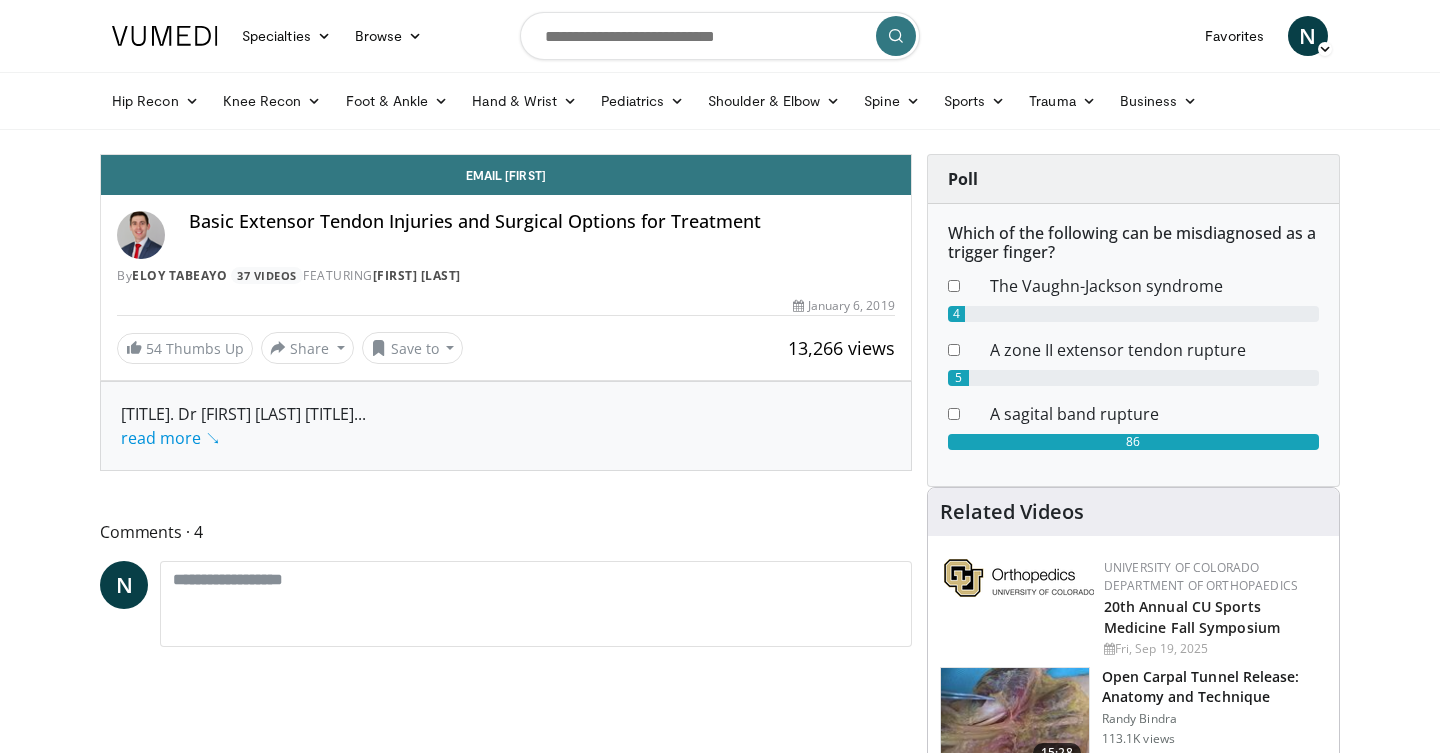 scroll, scrollTop: 0, scrollLeft: 0, axis: both 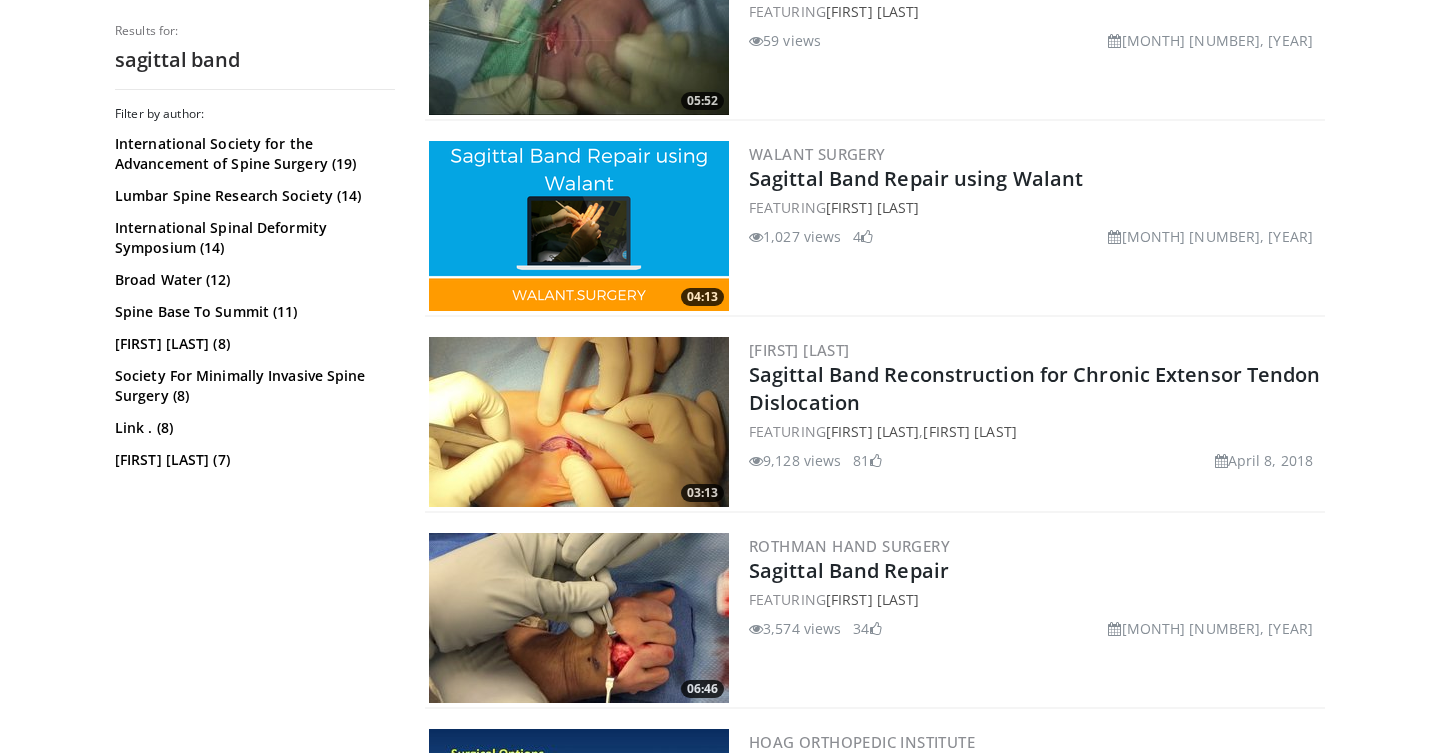 click at bounding box center [579, 226] 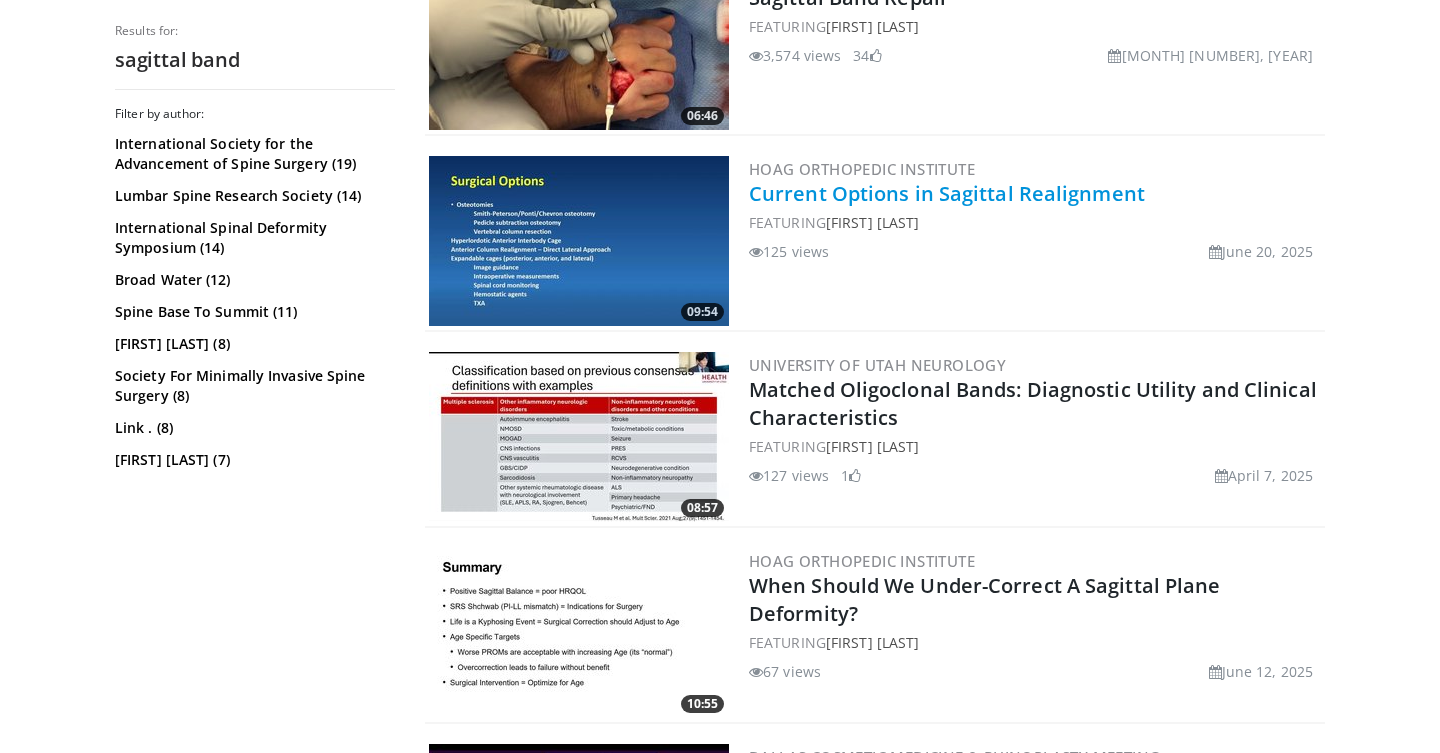 scroll, scrollTop: 1251, scrollLeft: 0, axis: vertical 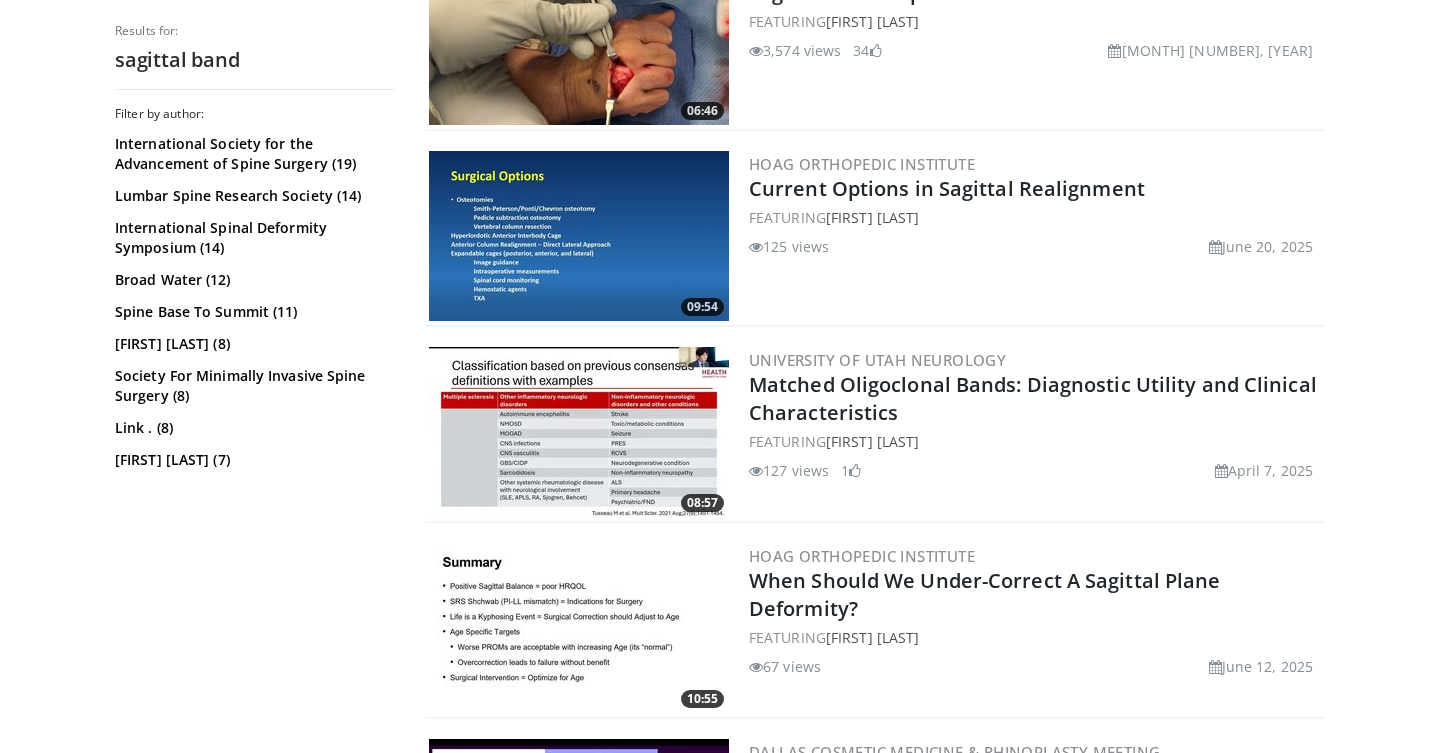 click at bounding box center (579, 236) 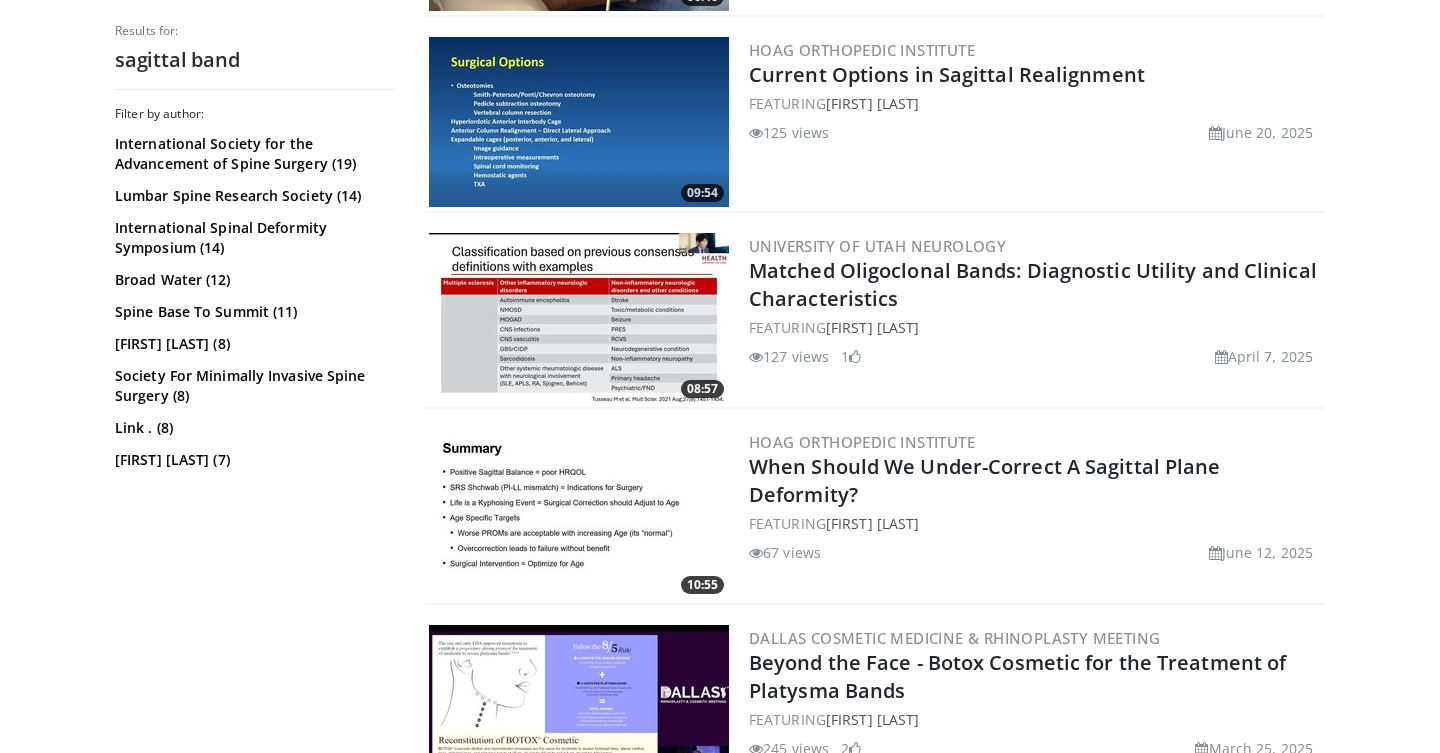 scroll, scrollTop: 1192, scrollLeft: 0, axis: vertical 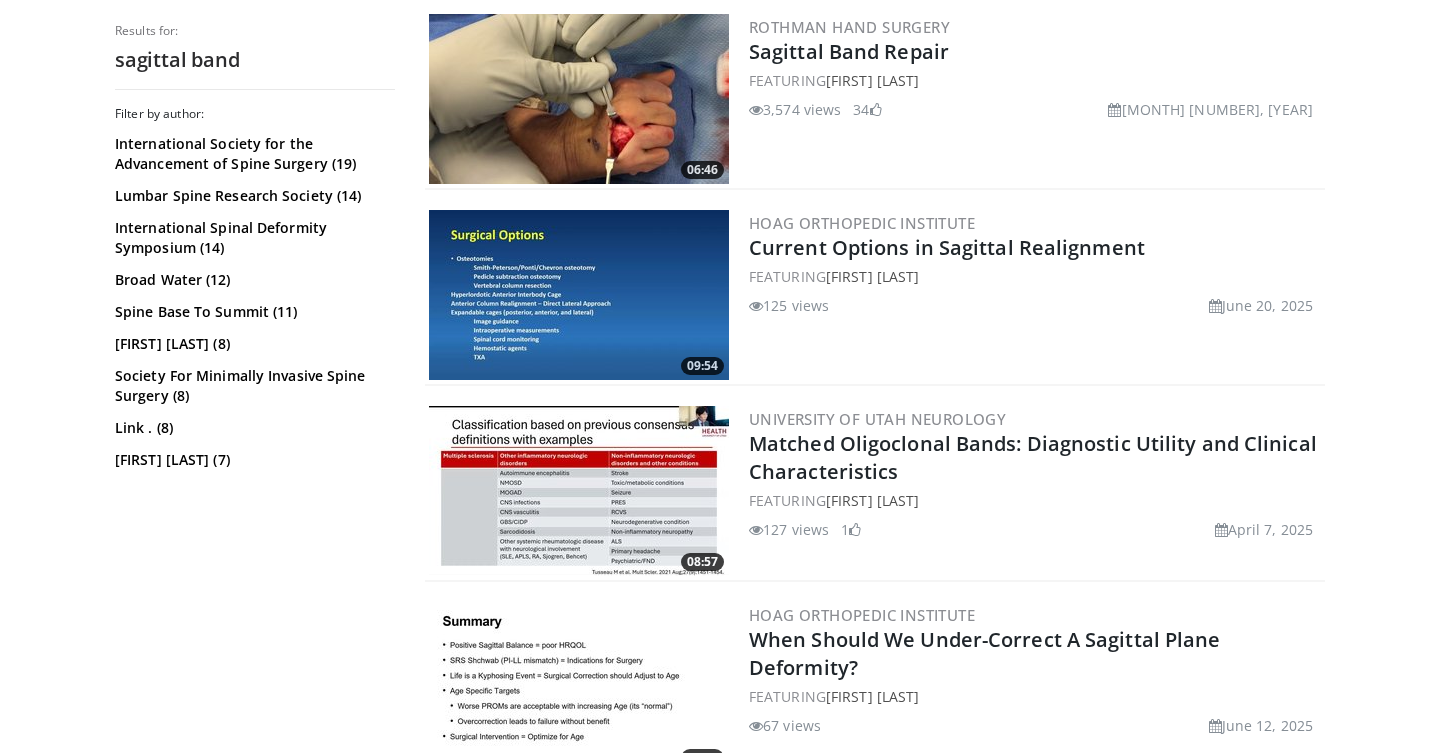 click at bounding box center (579, 295) 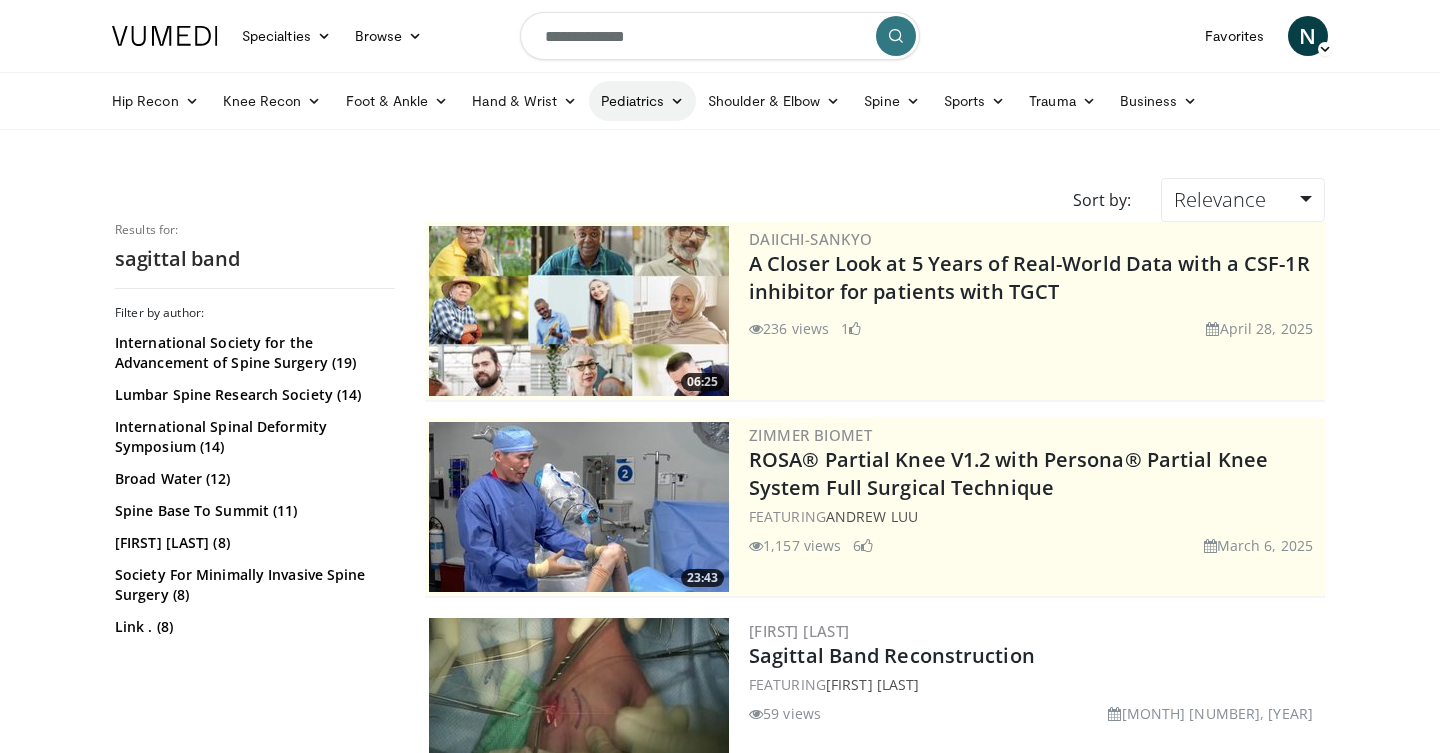 scroll, scrollTop: 0, scrollLeft: 0, axis: both 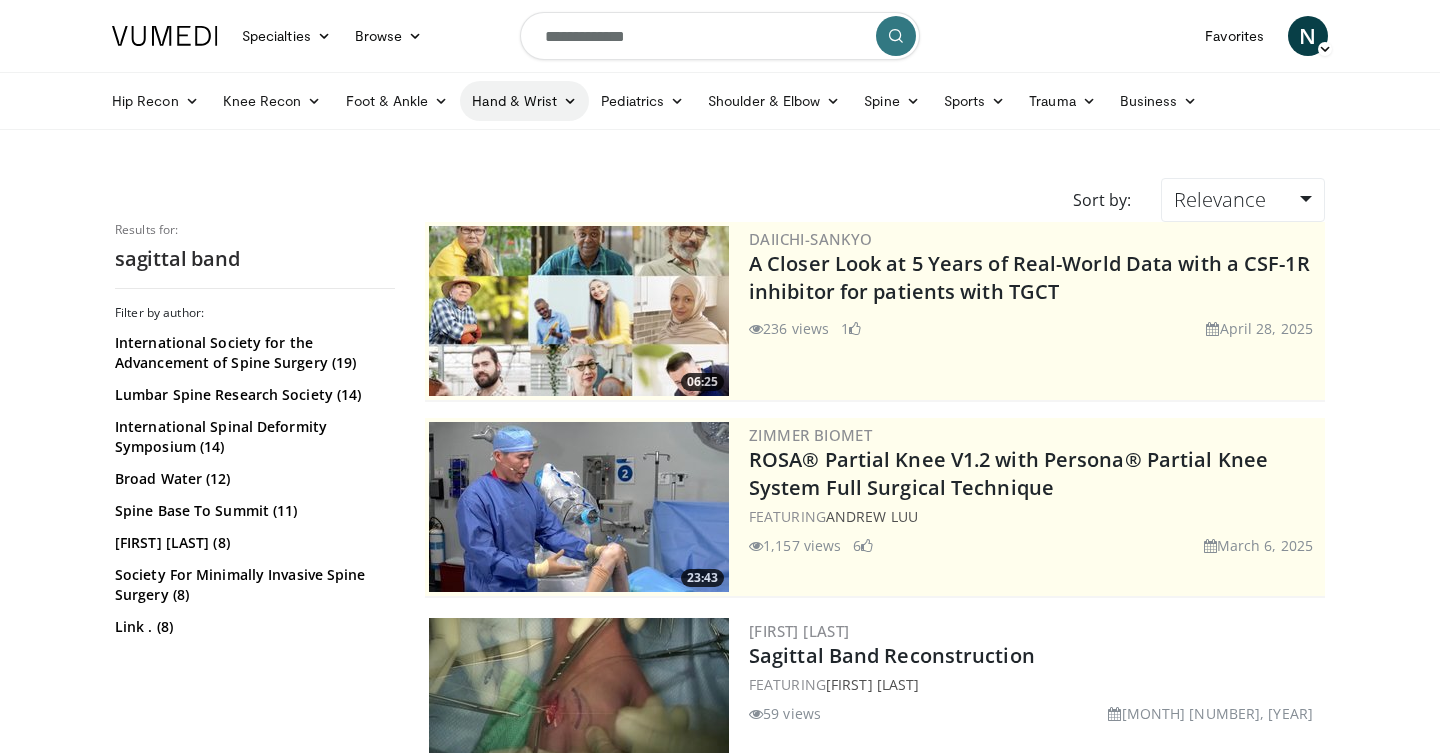 click on "Hand & Wrist" at bounding box center (524, 101) 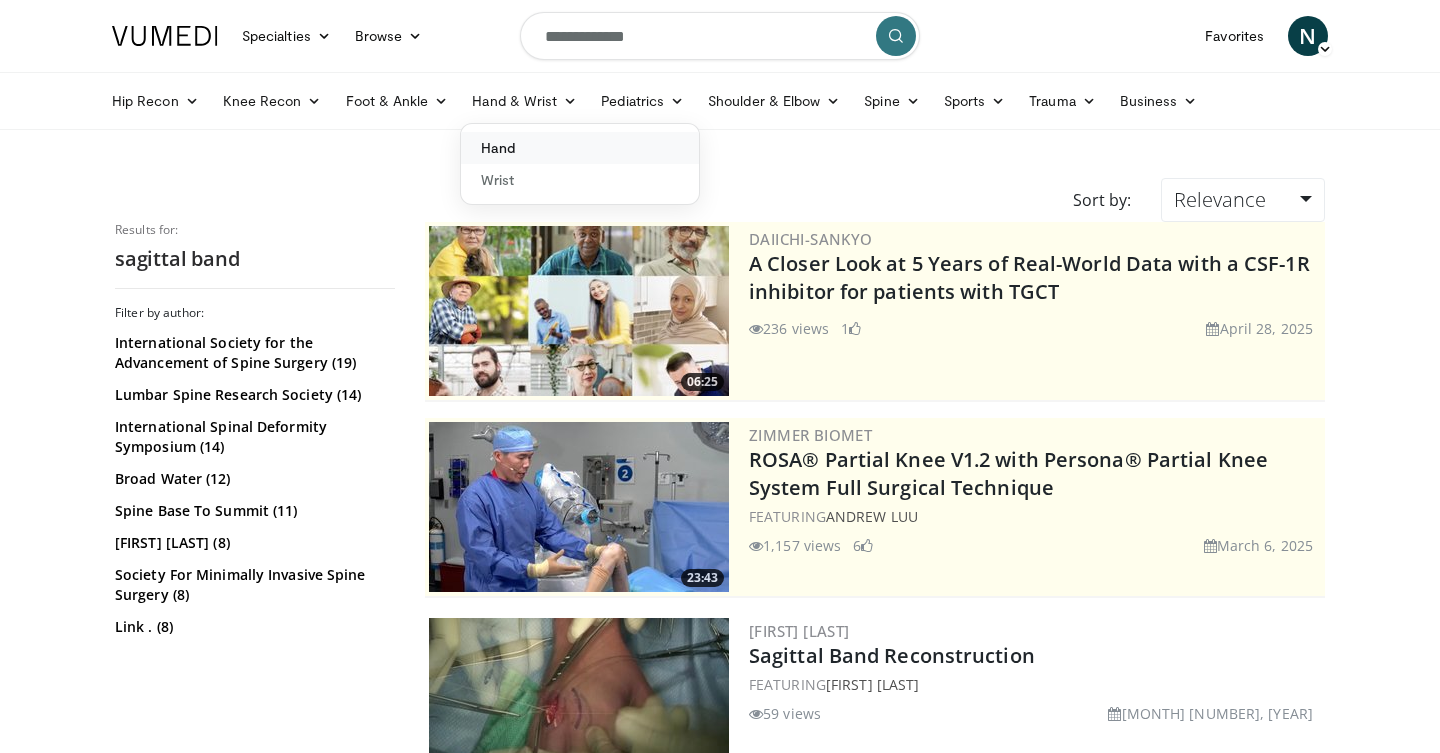 click on "Hand" at bounding box center (580, 148) 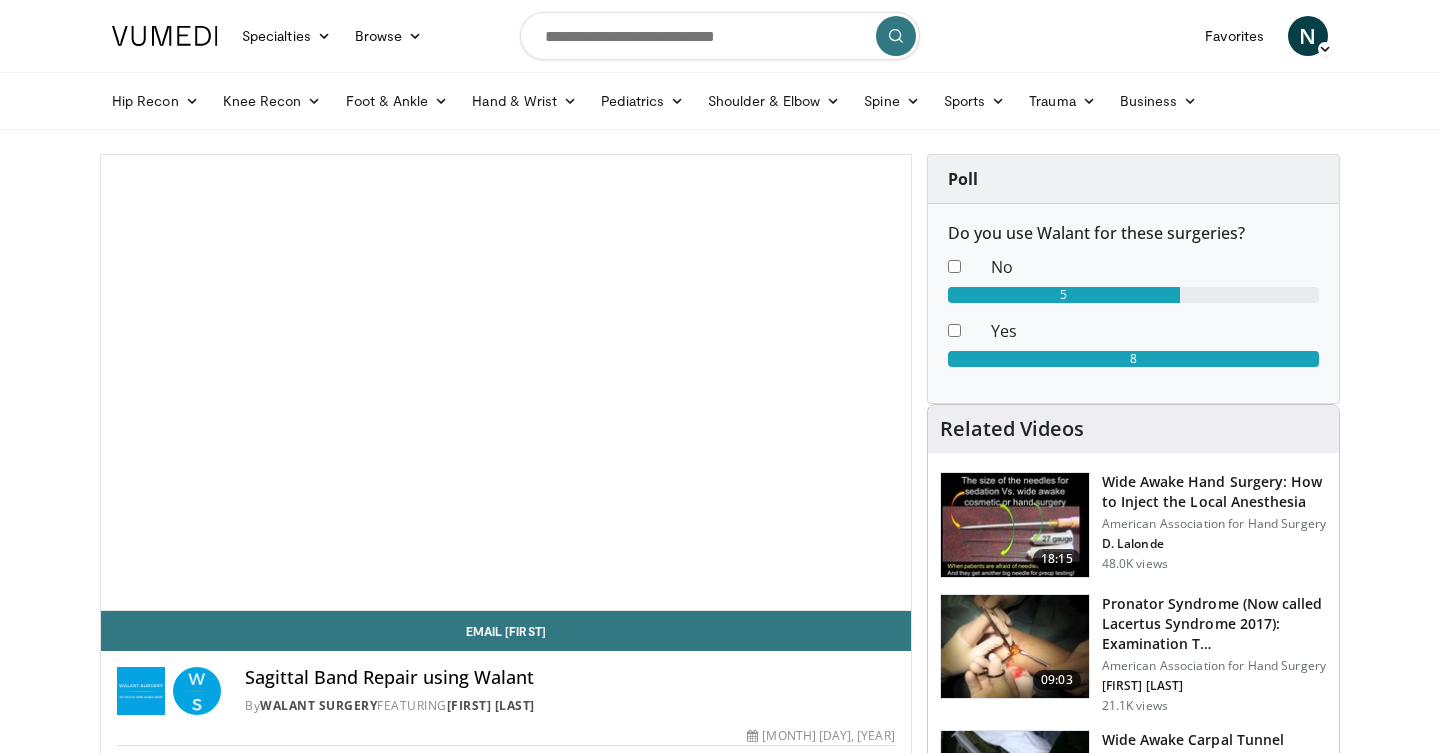 scroll, scrollTop: 0, scrollLeft: 0, axis: both 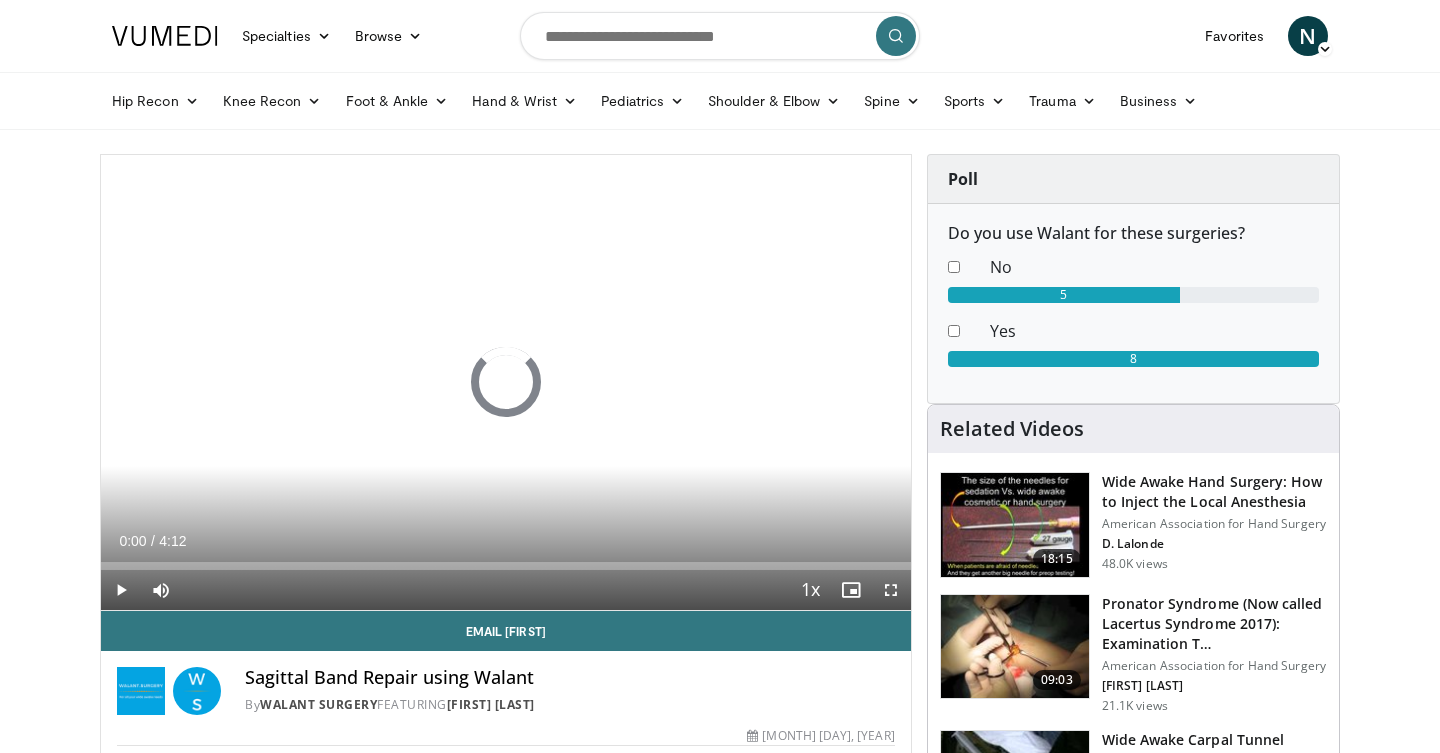 click at bounding box center (891, 590) 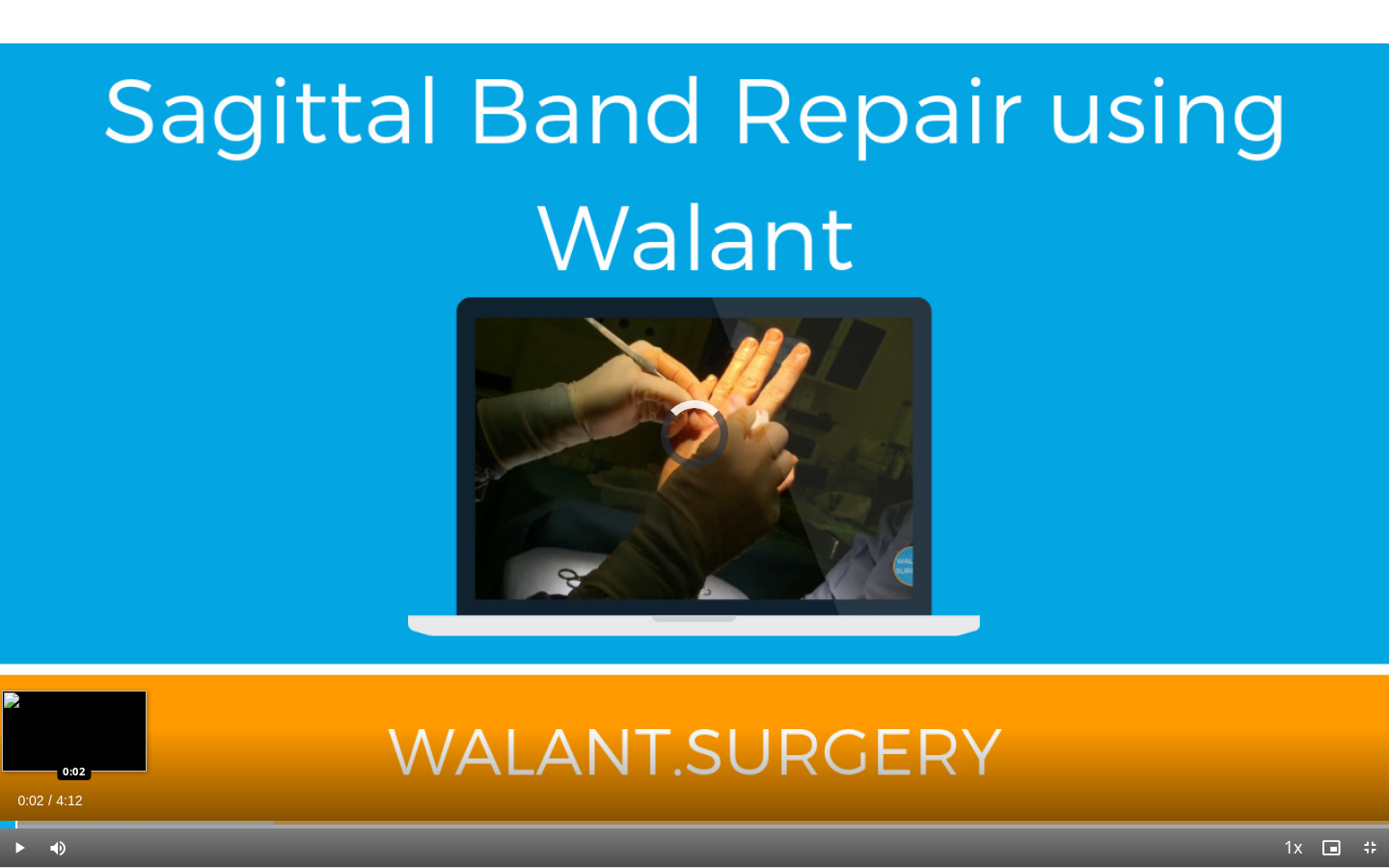click at bounding box center [16, 825] 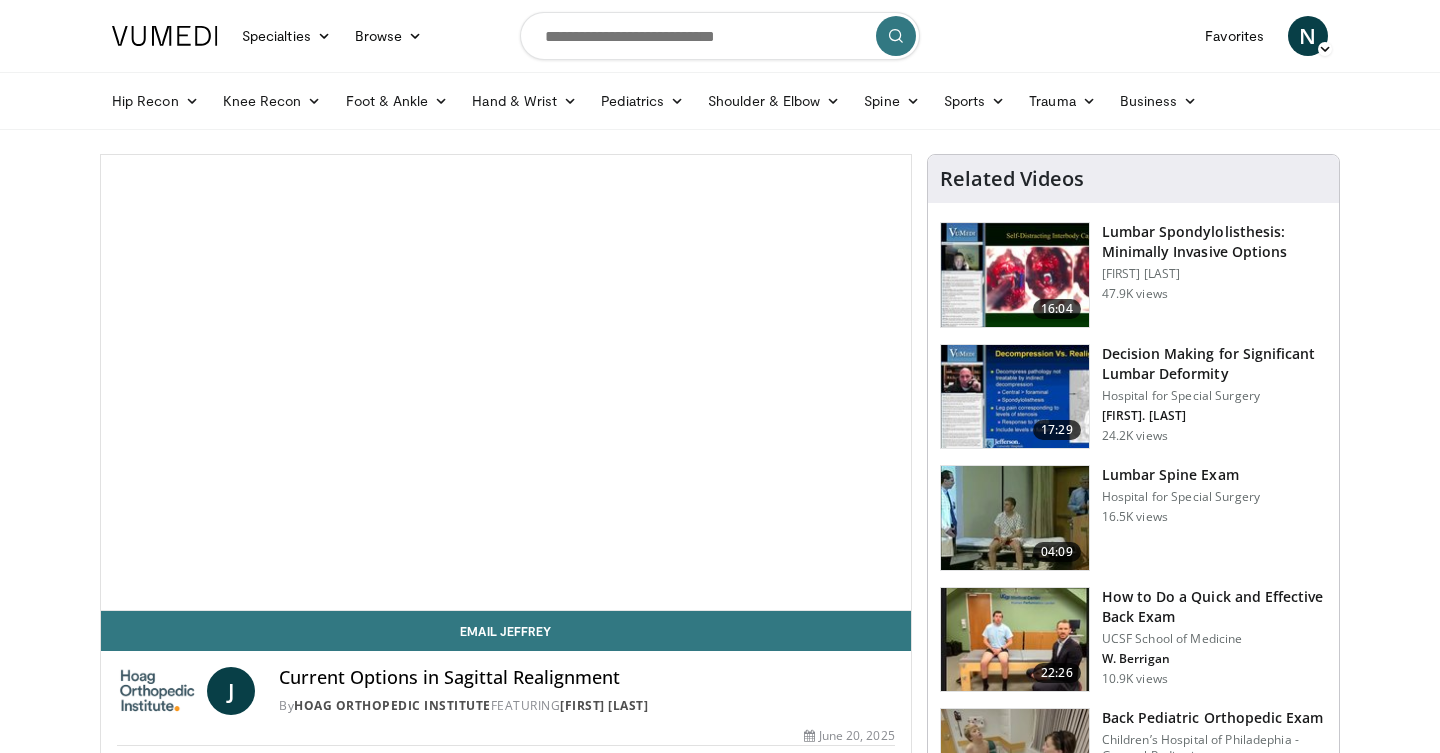 scroll, scrollTop: 0, scrollLeft: 0, axis: both 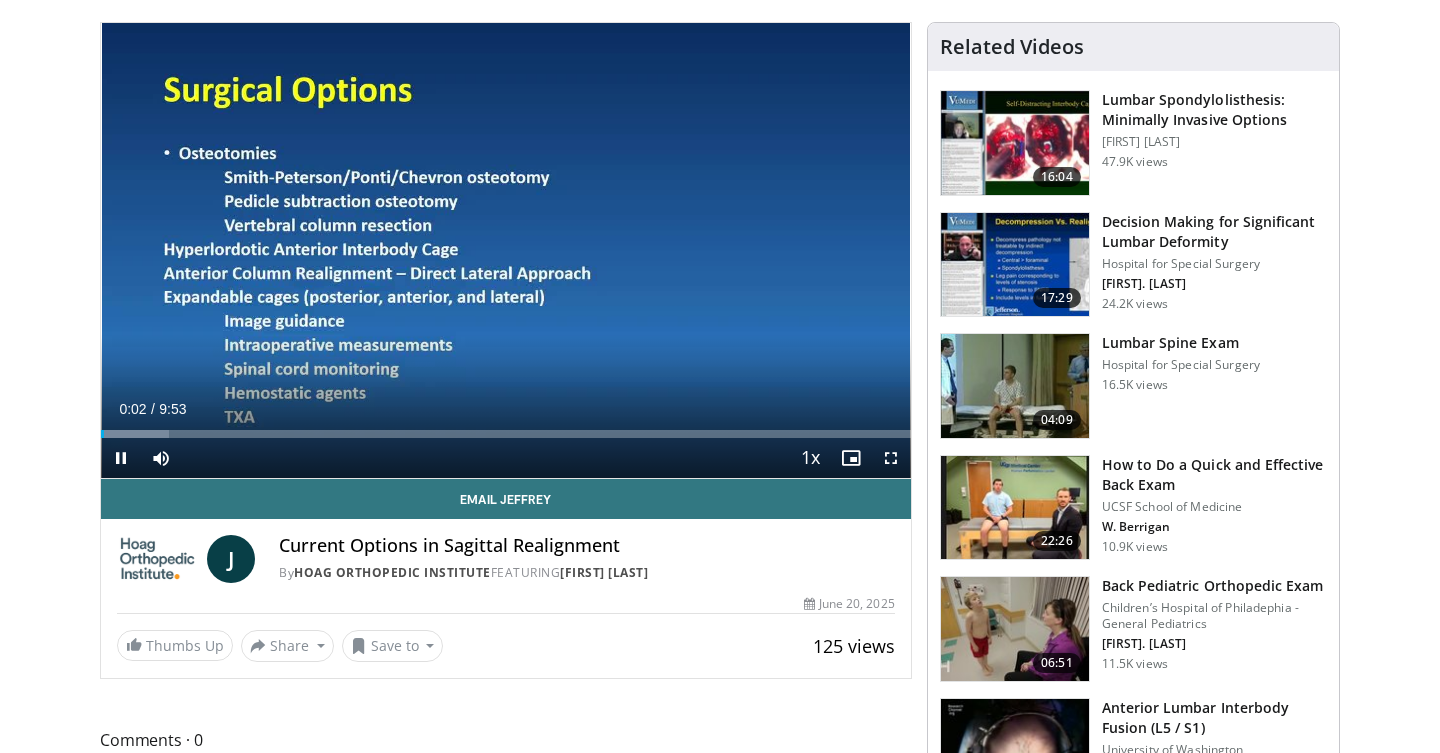 click at bounding box center (891, 458) 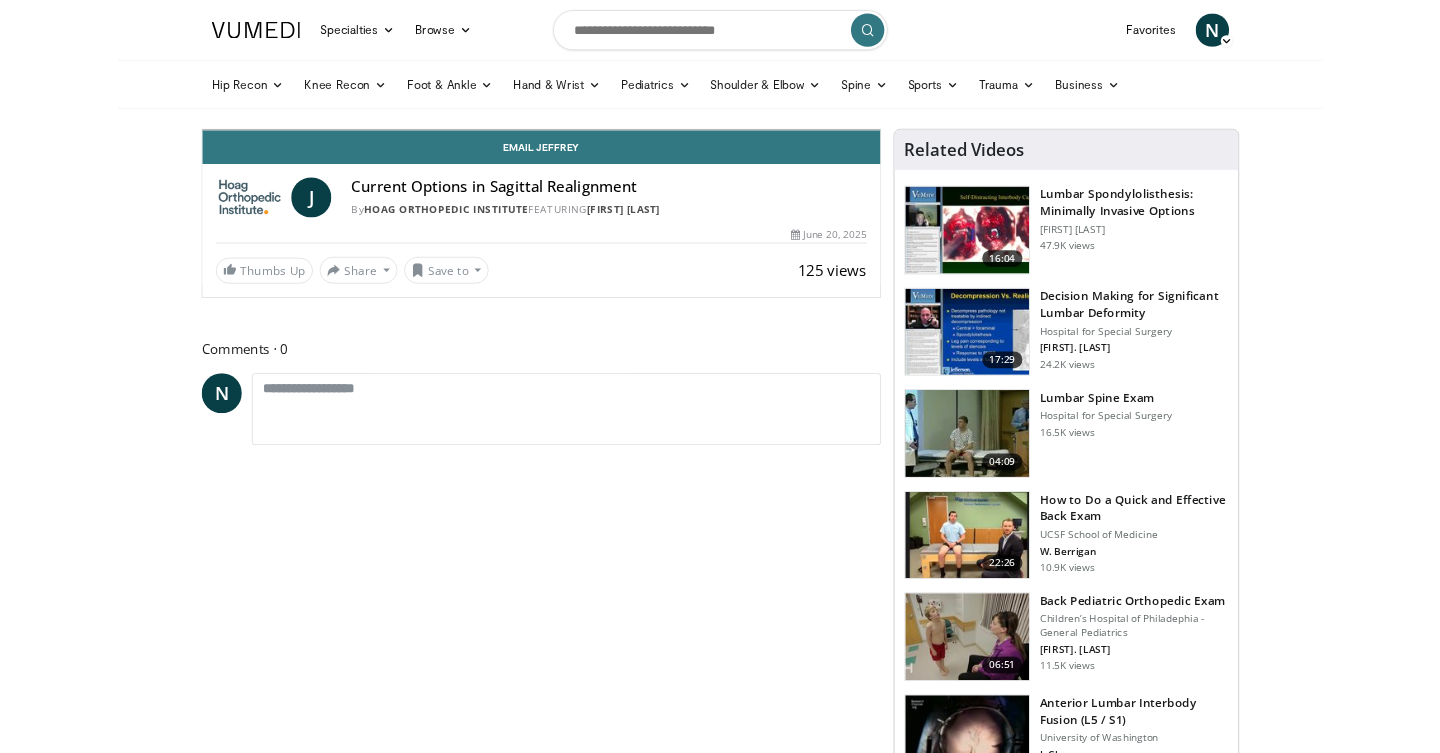 scroll, scrollTop: 132, scrollLeft: 0, axis: vertical 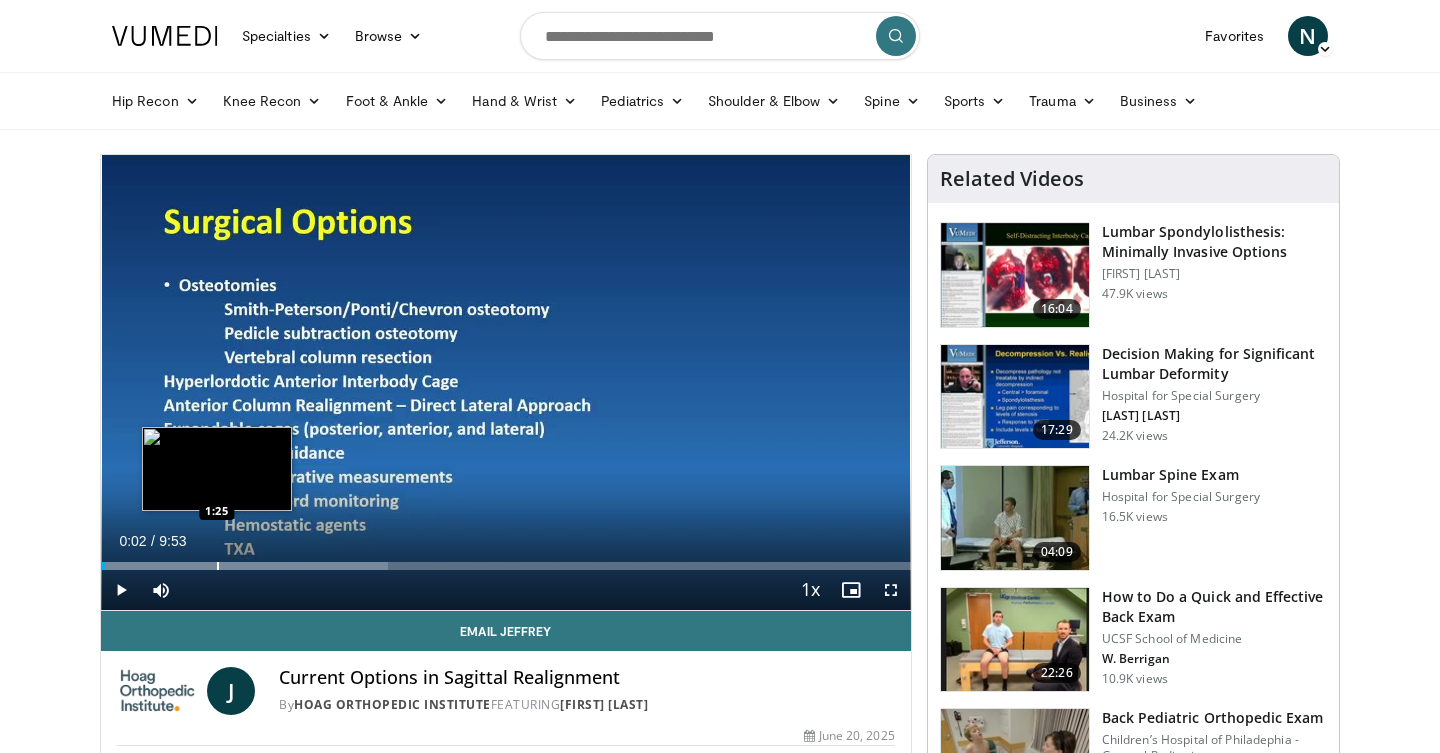 click at bounding box center [218, 566] 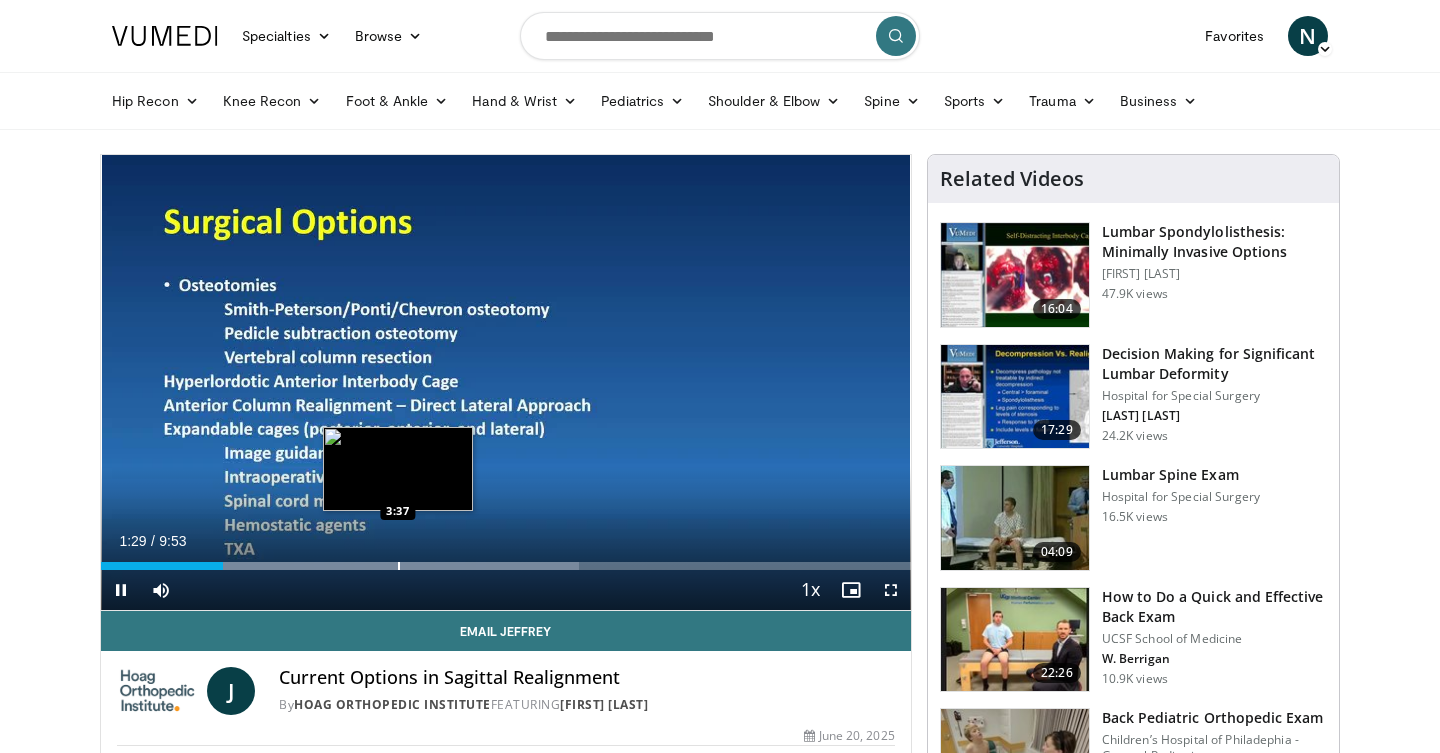 click at bounding box center [399, 566] 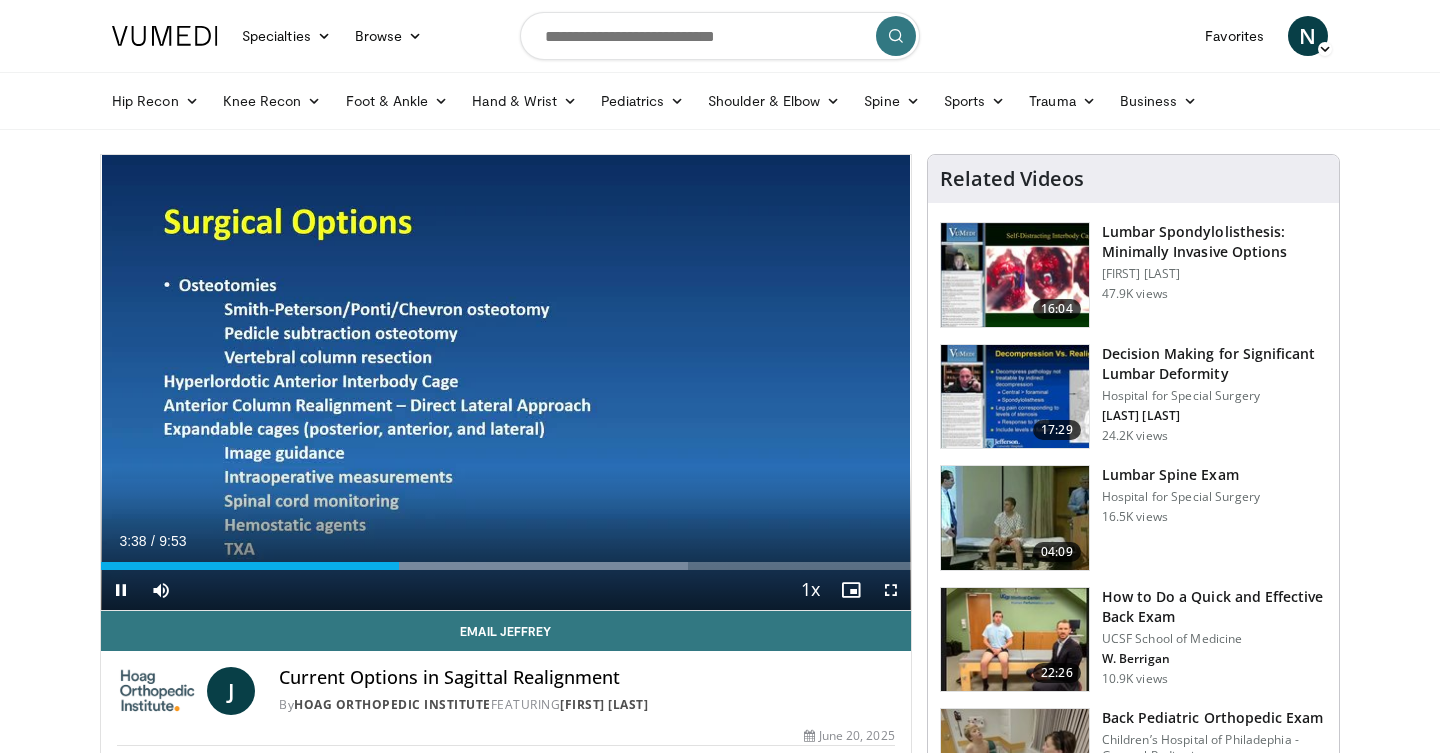 click on "Current Time  3:38 / Duration  9:53 Pause Skip Backward Skip Forward Mute 33% Loaded :  72.49% 3:38 4:01 Stream Type  LIVE Seek to live, currently behind live LIVE   1x Playback Rate 0.5x 0.75x 1x , selected 1.25x 1.5x 1.75x 2x Chapters Chapters Descriptions descriptions off , selected Captions captions off , selected Audio Track en (Main) , selected Fullscreen Enable picture-in-picture mode" at bounding box center (506, 590) 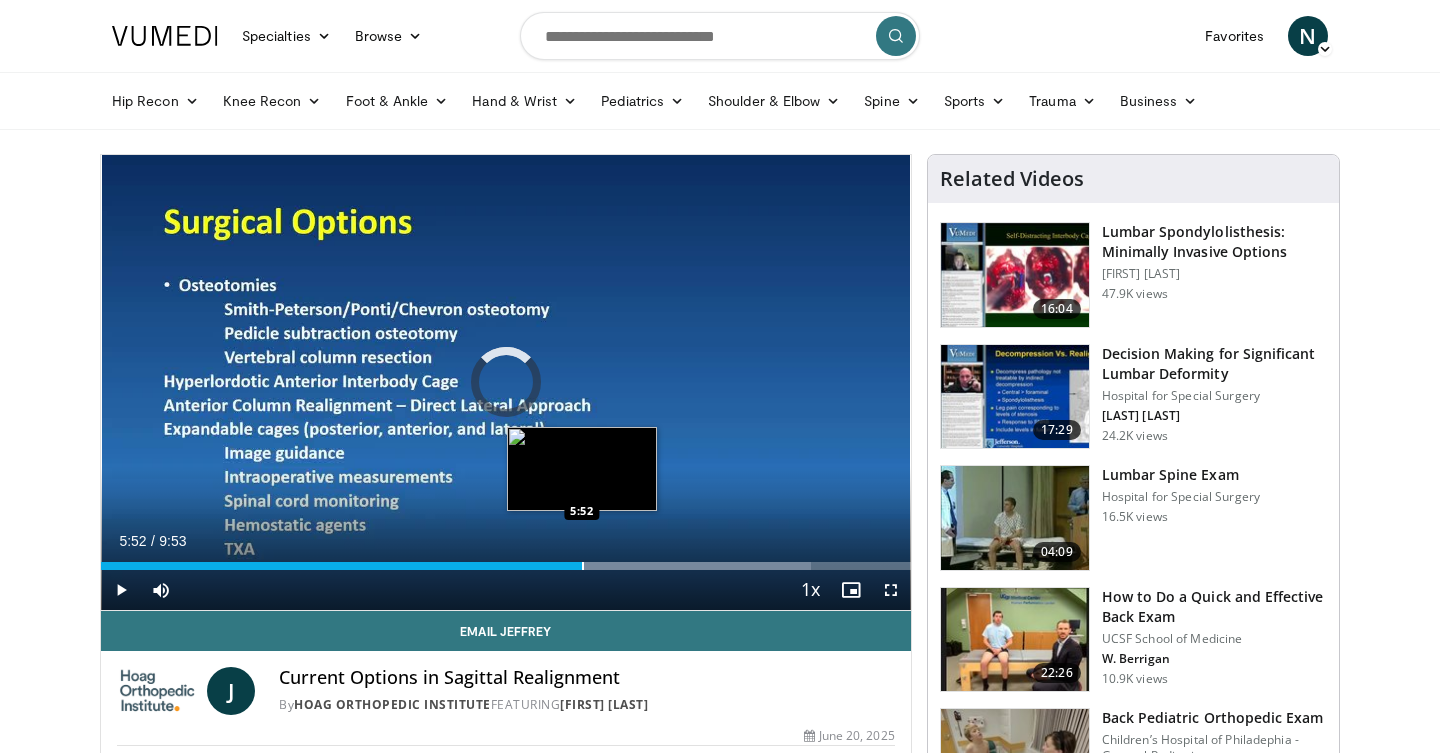 click at bounding box center (583, 566) 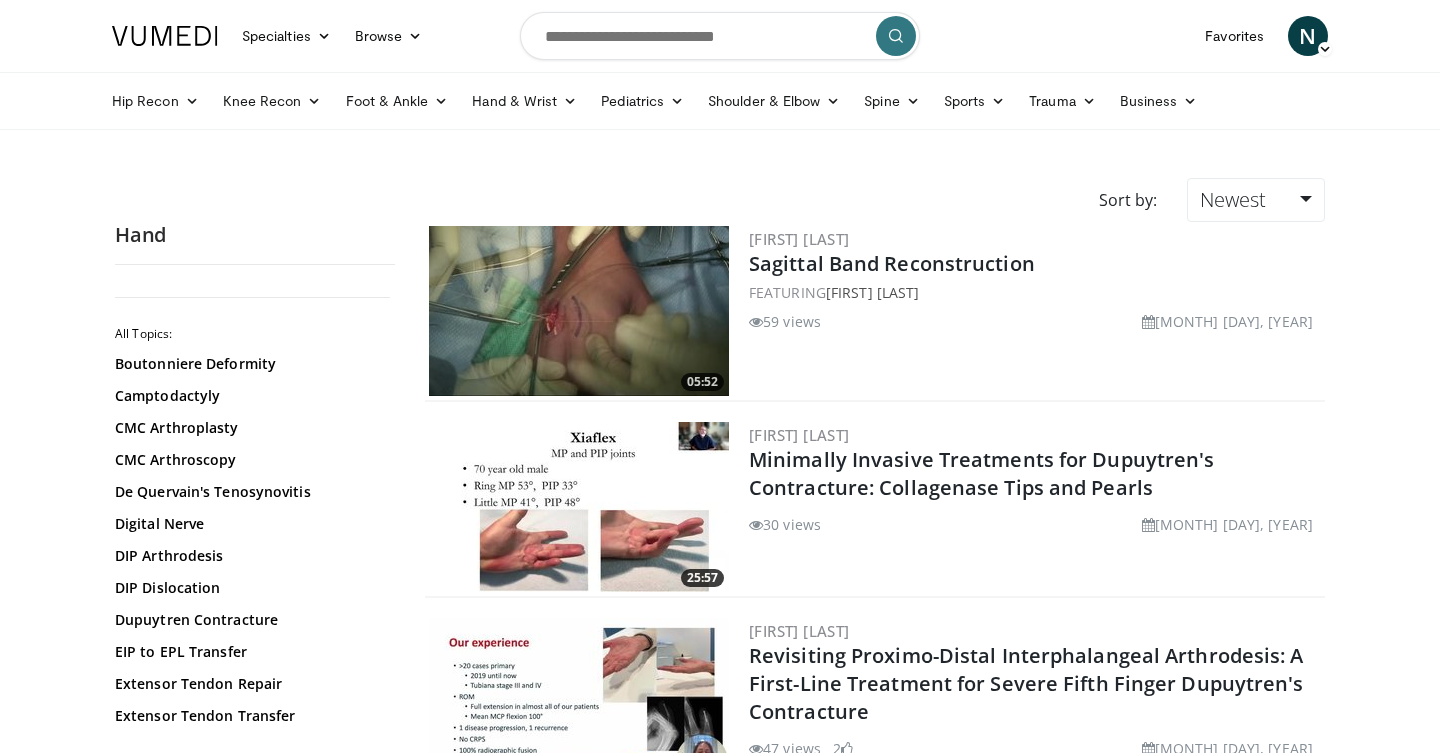 scroll, scrollTop: 0, scrollLeft: 0, axis: both 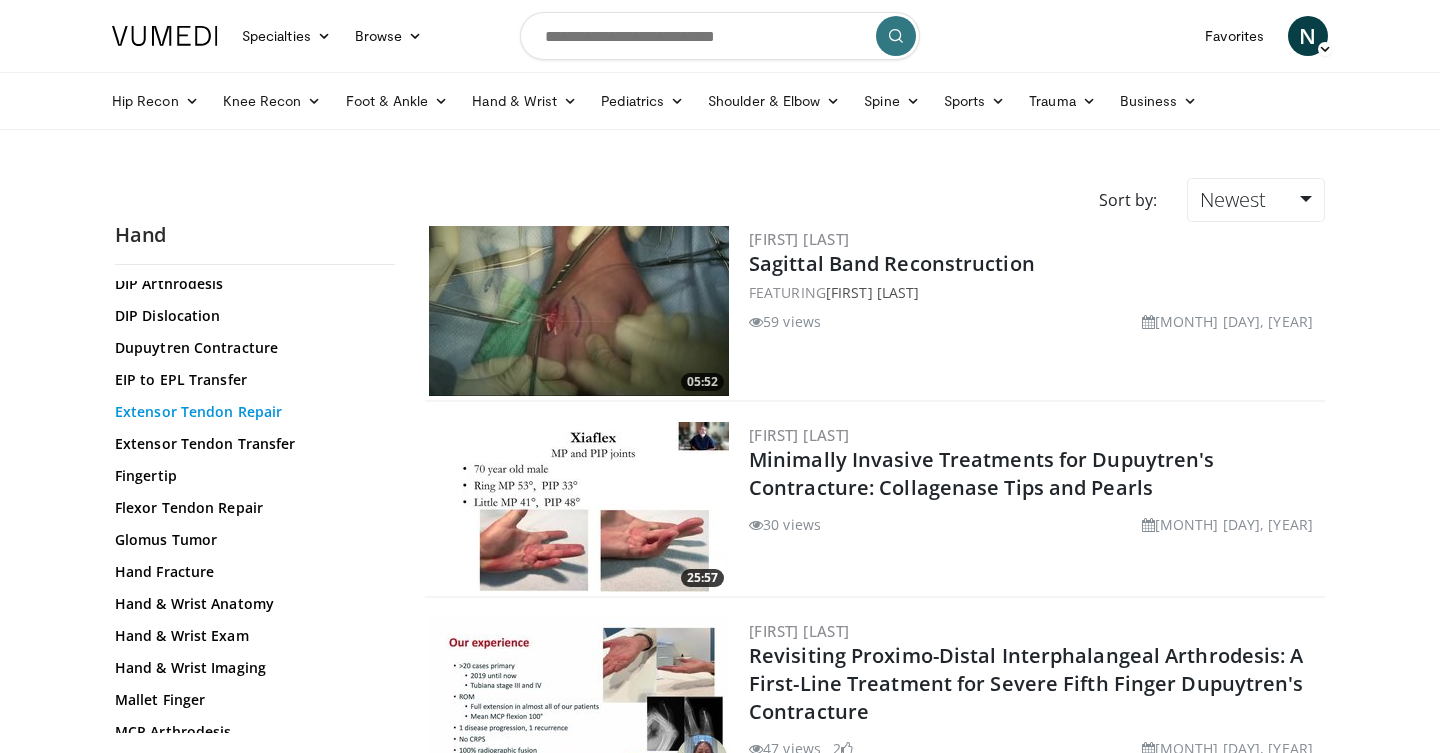 click on "Extensor Tendon Repair" at bounding box center [250, 412] 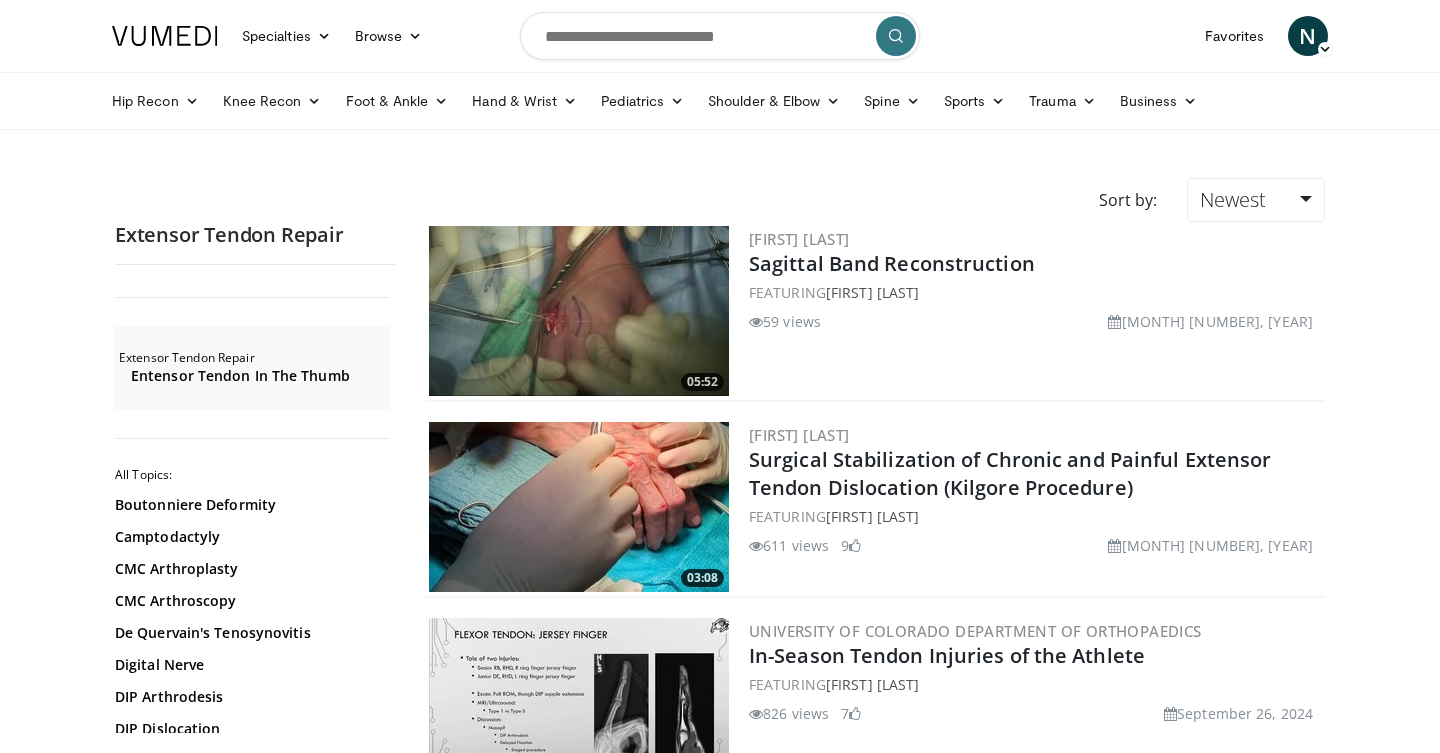 scroll, scrollTop: 0, scrollLeft: 0, axis: both 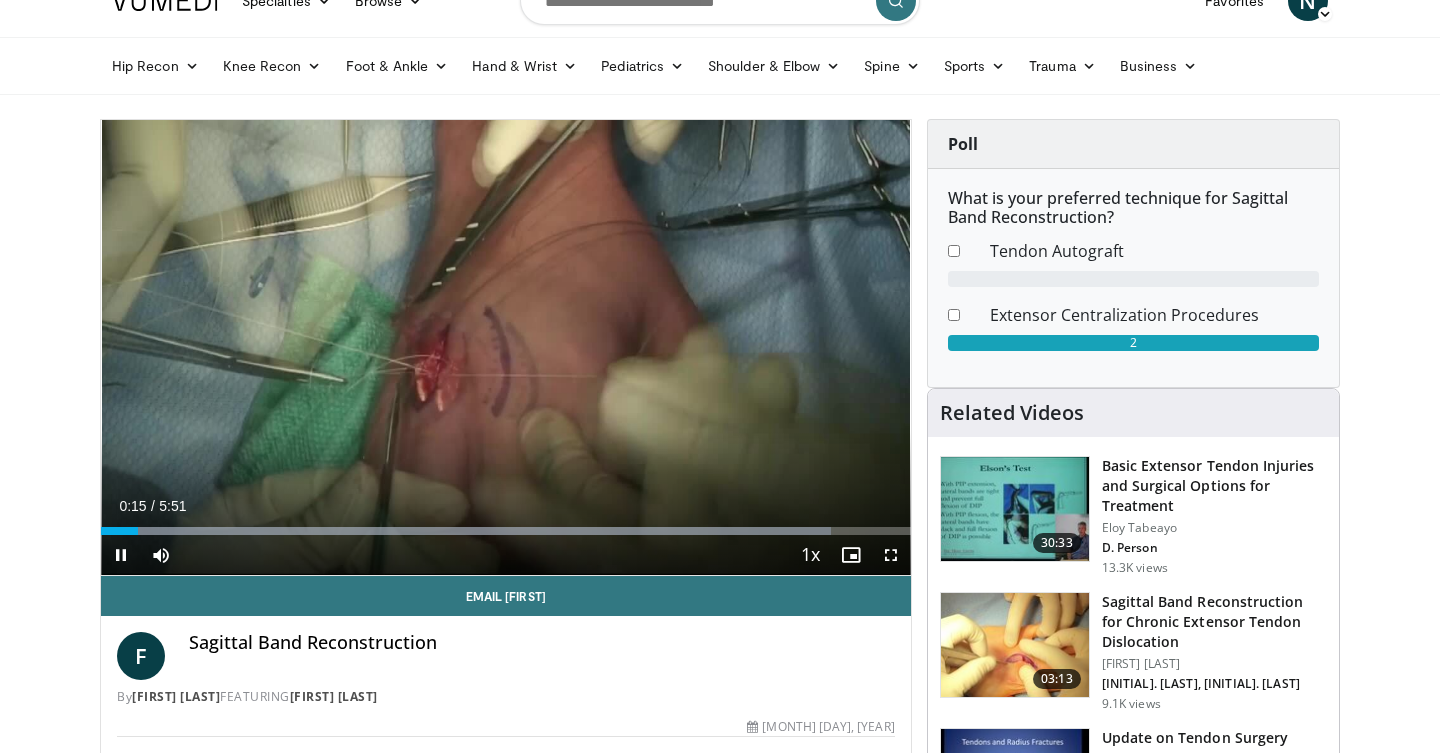 click at bounding box center (891, 555) 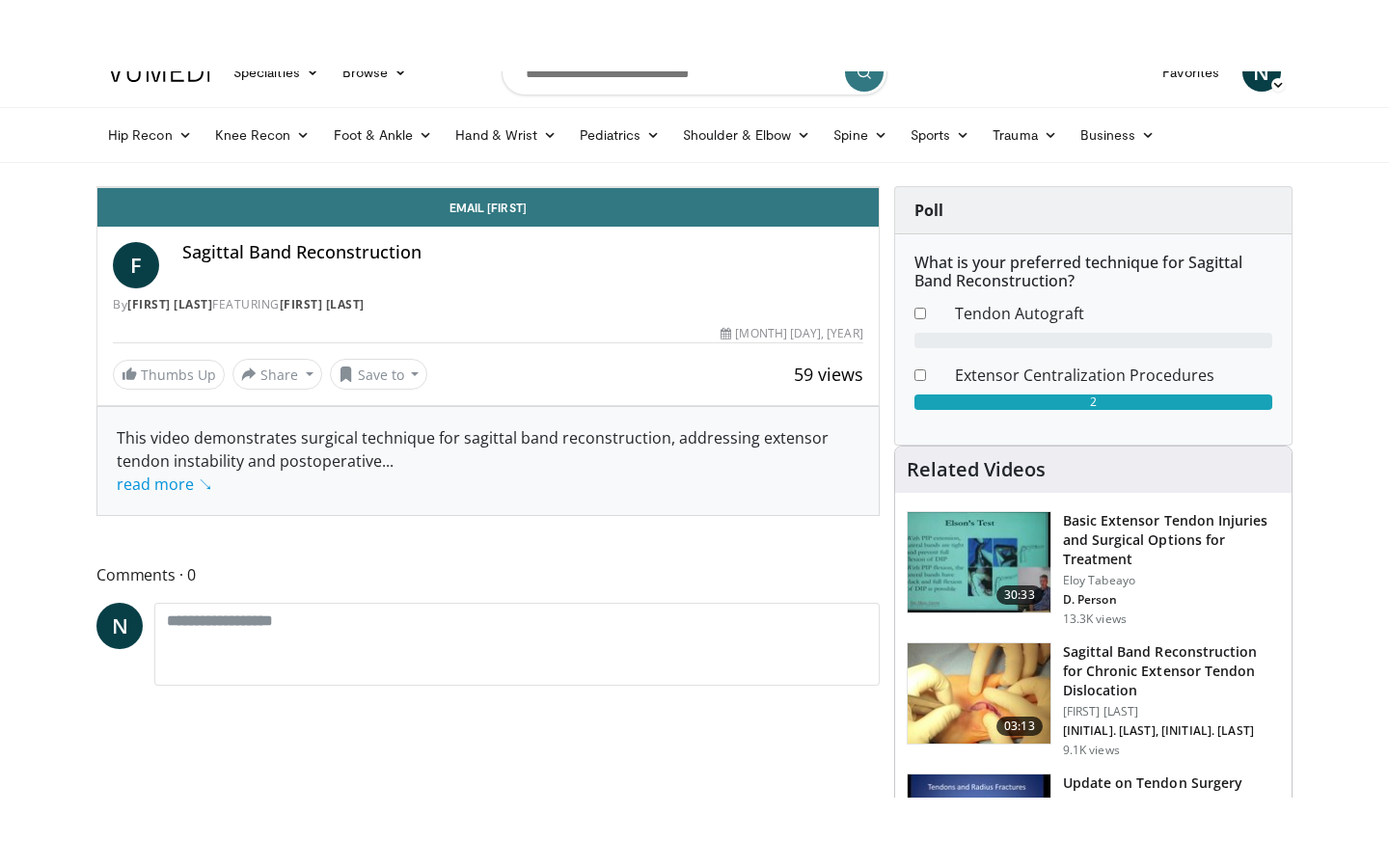 scroll, scrollTop: 0, scrollLeft: 0, axis: both 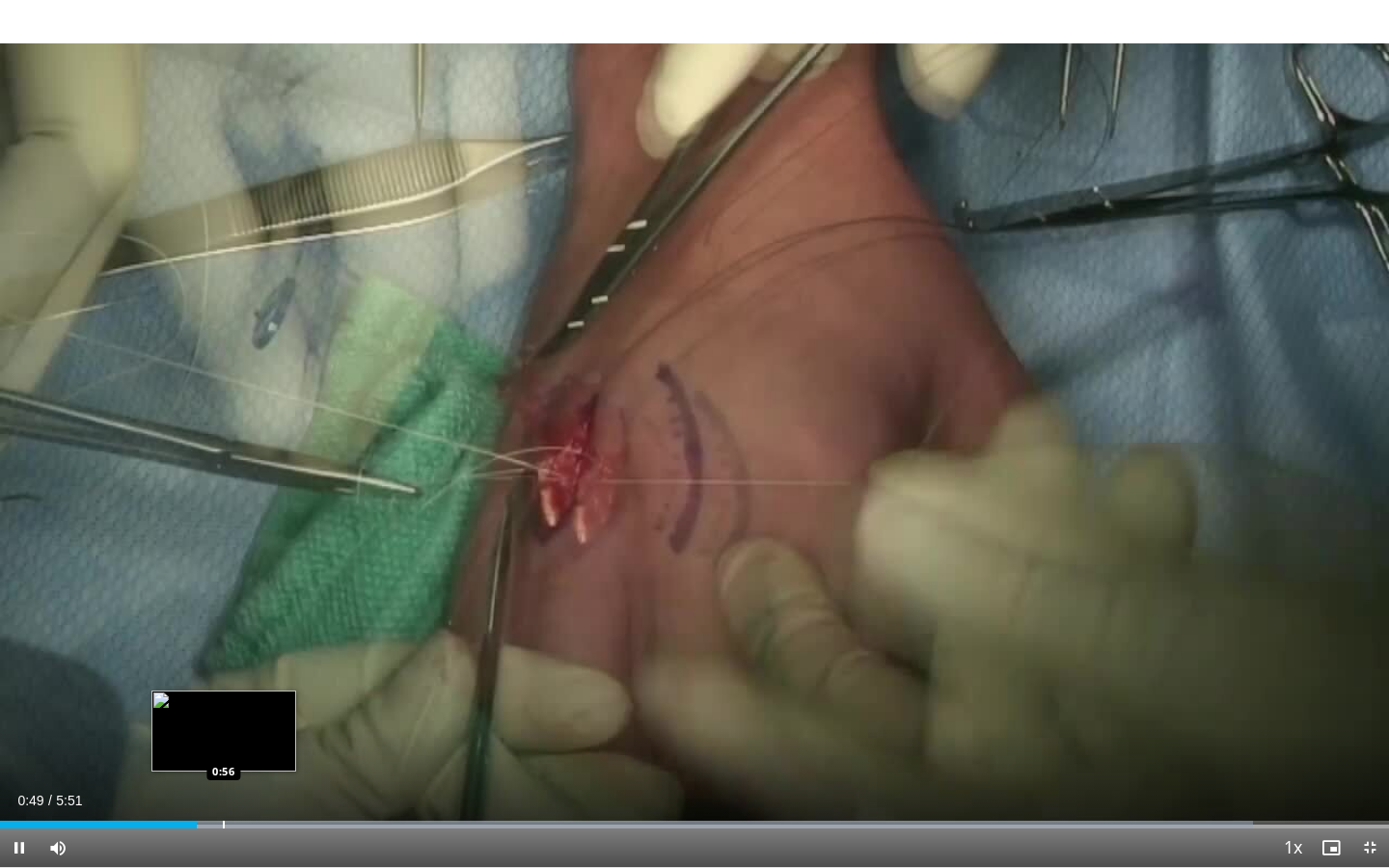 click at bounding box center (224, 825) 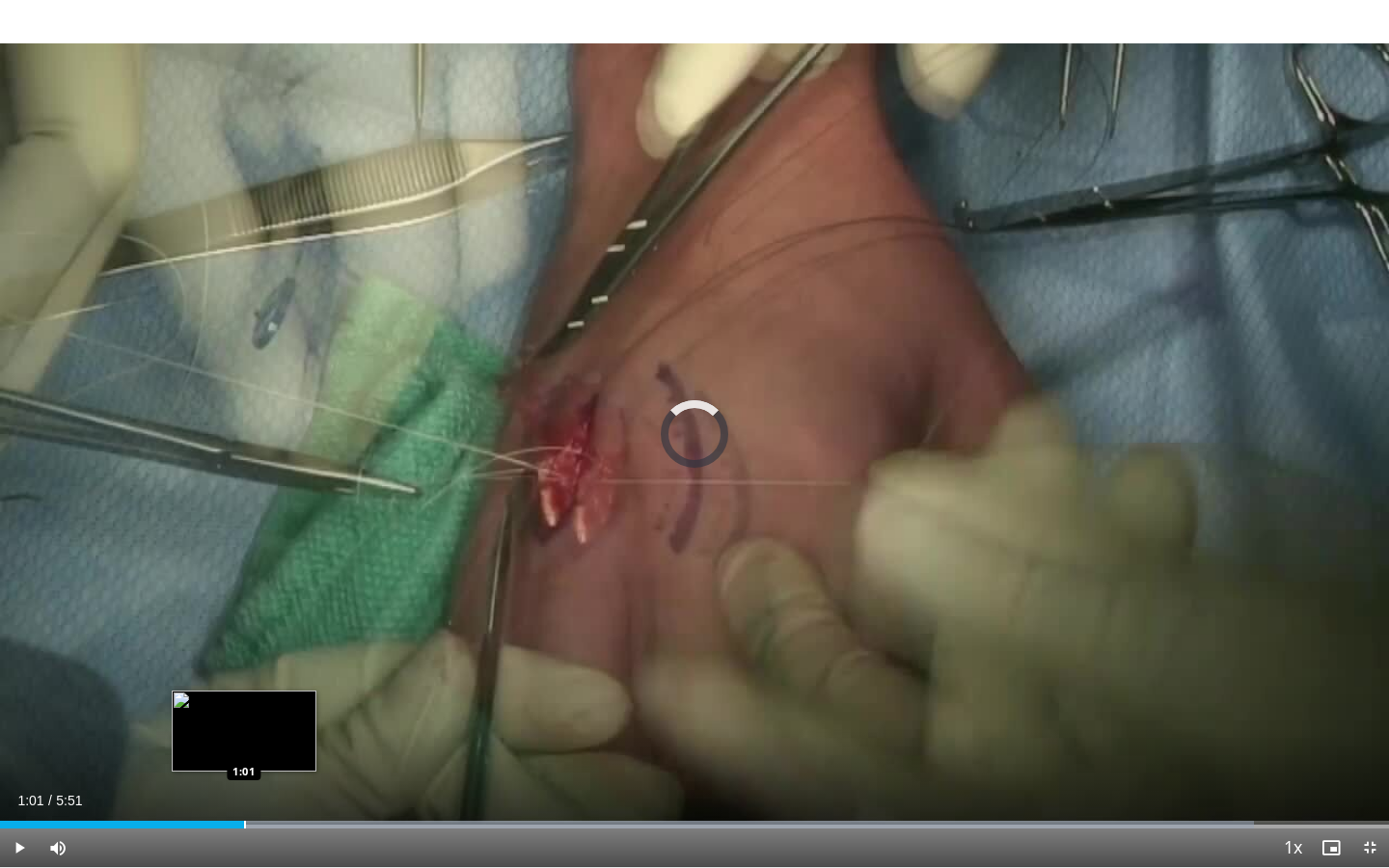 click at bounding box center [245, 825] 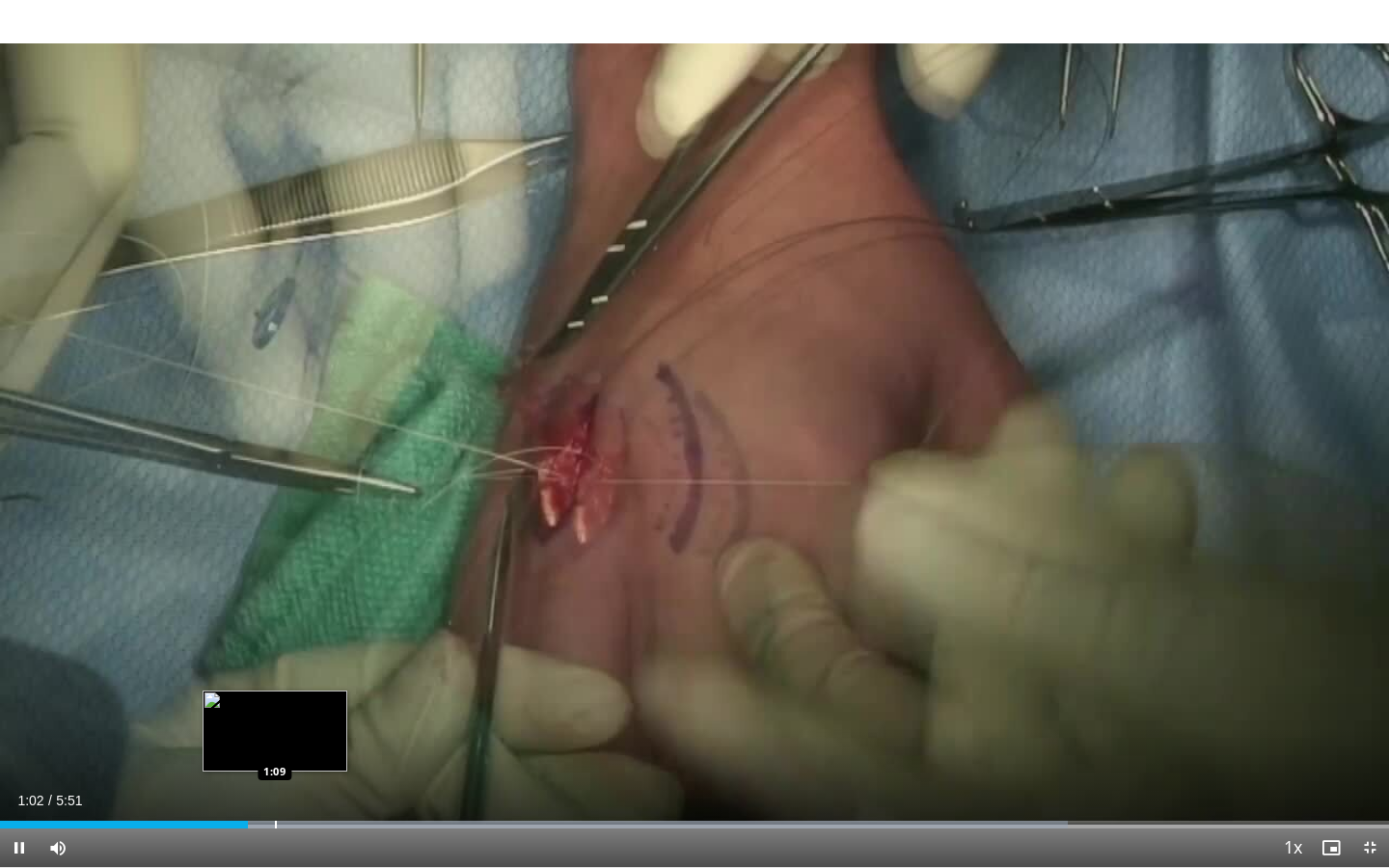 click at bounding box center (276, 825) 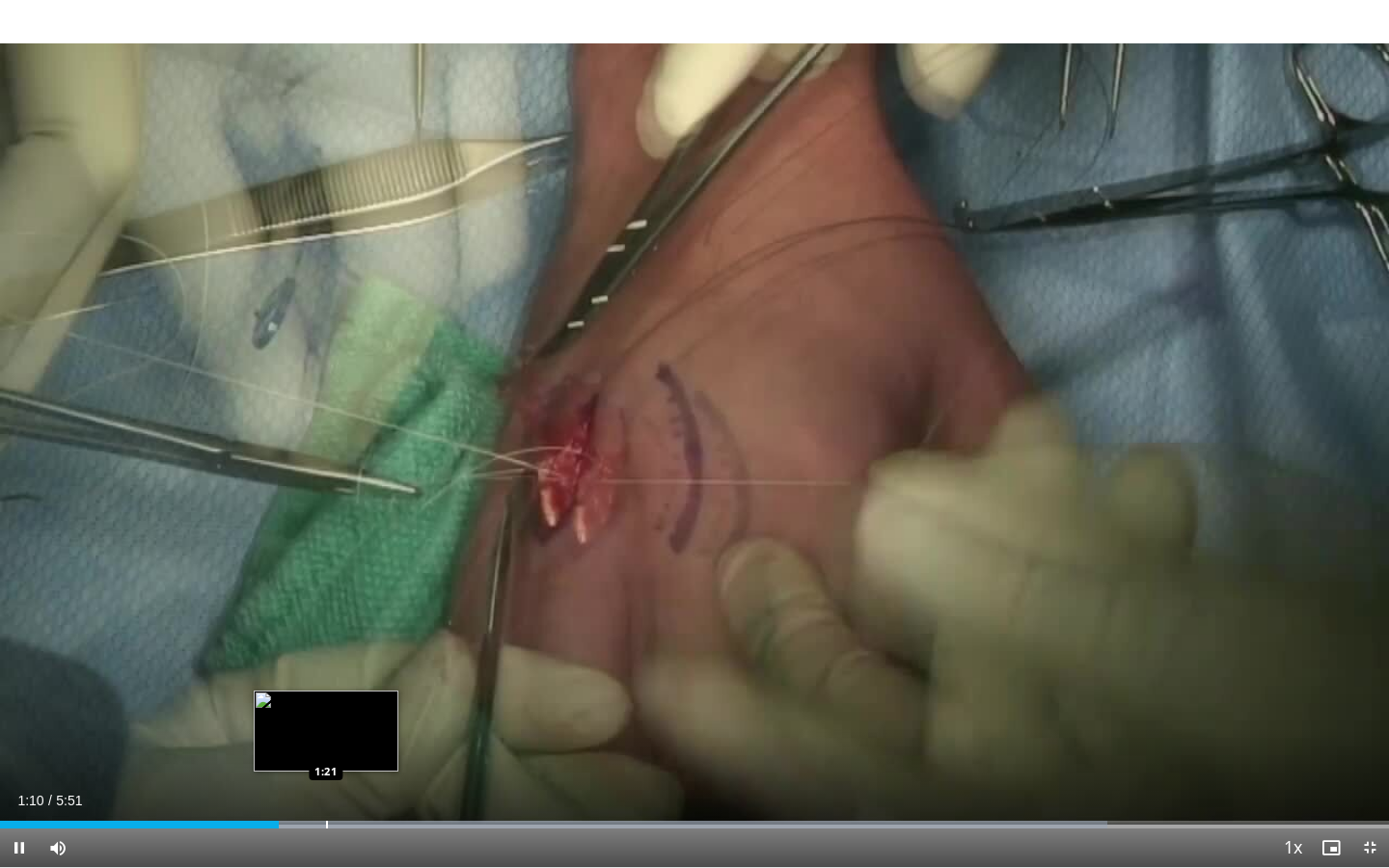 click on "Loaded :  79.74% 1:10 1:21" at bounding box center [694, 819] 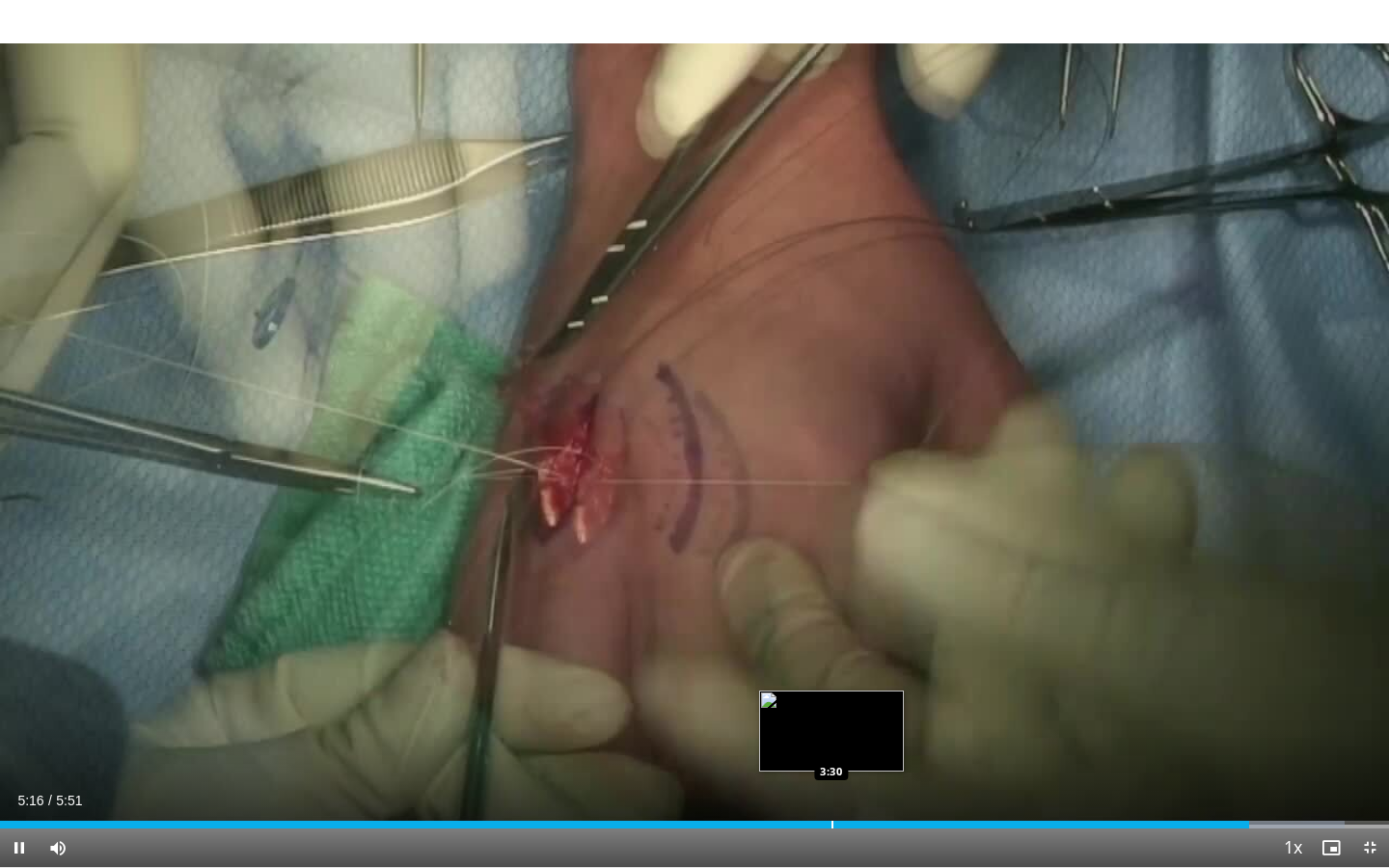 click on "Loaded :  96.83% 5:16 3:30" at bounding box center [694, 819] 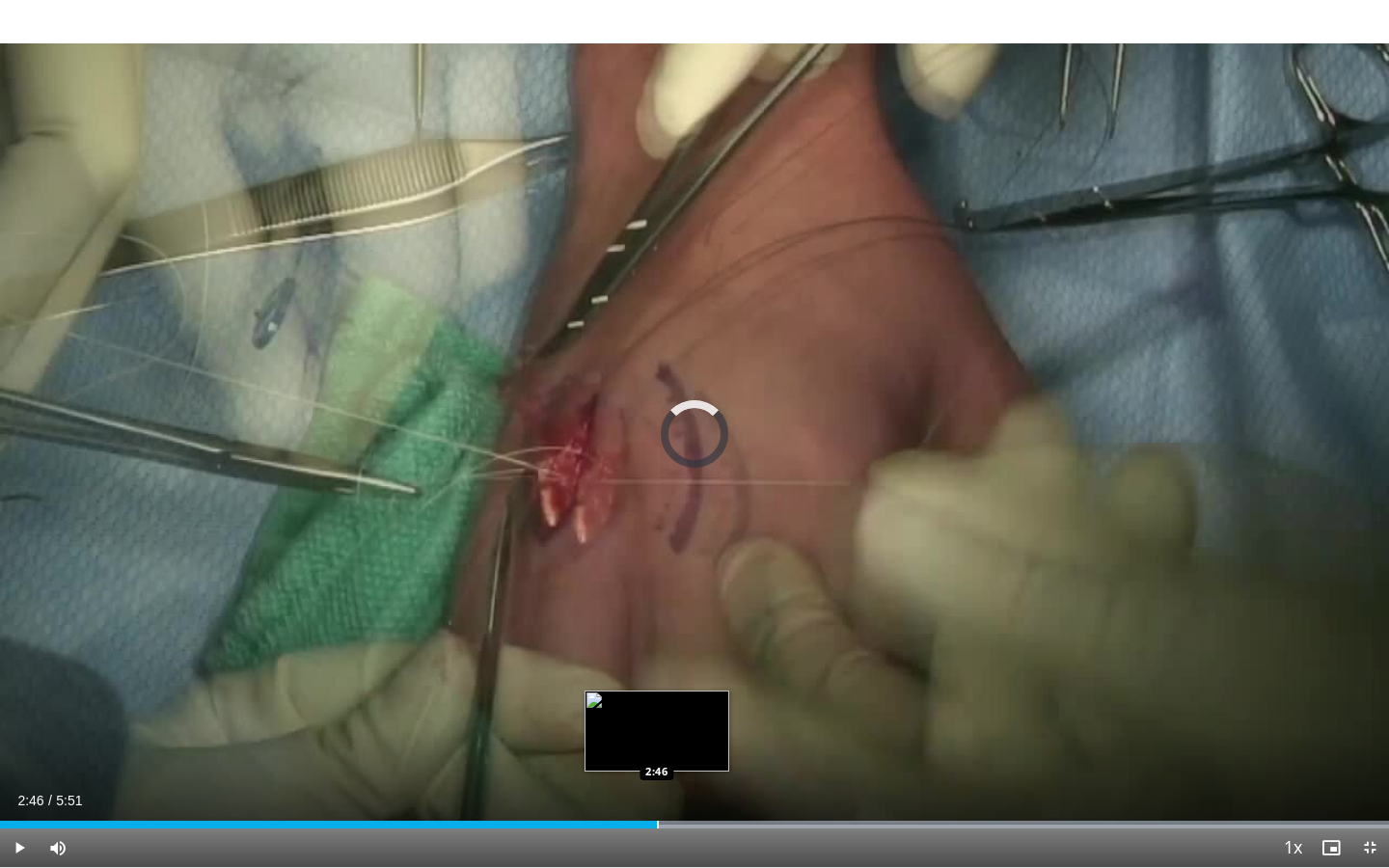click at bounding box center (658, 825) 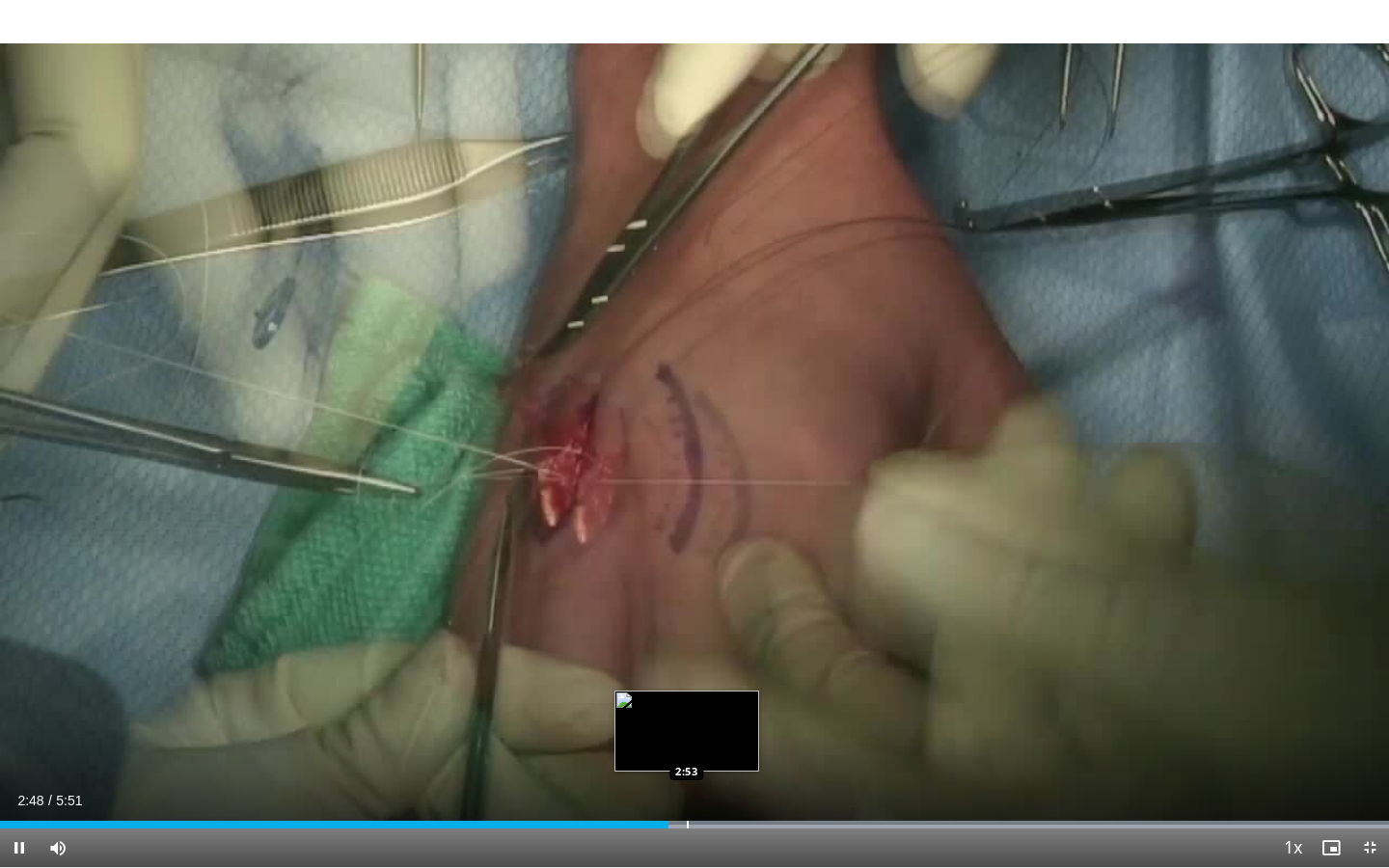 click on "**********" at bounding box center (694, 434) 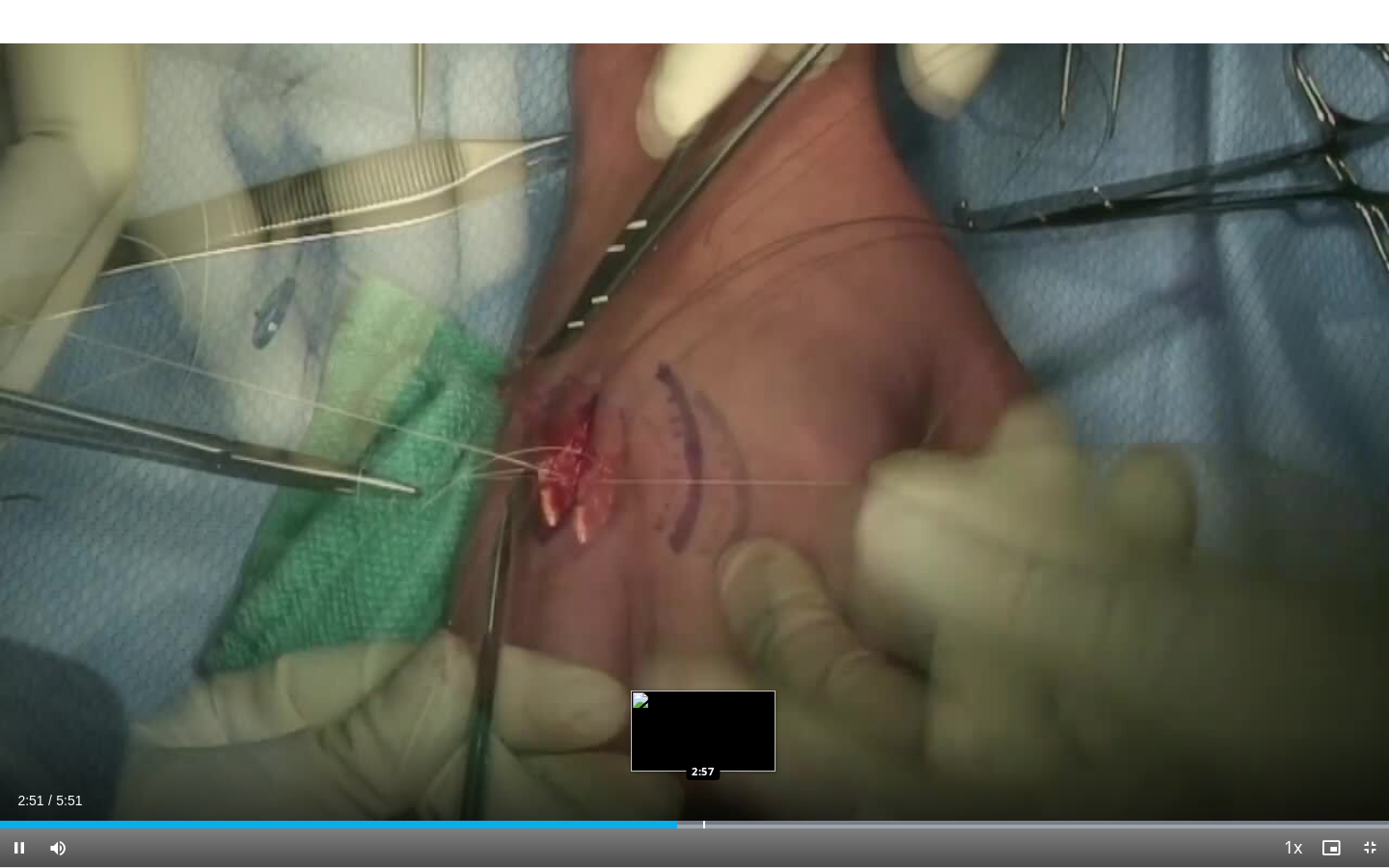 click on "Loaded :  99.98% 2:51 2:57" at bounding box center (694, 819) 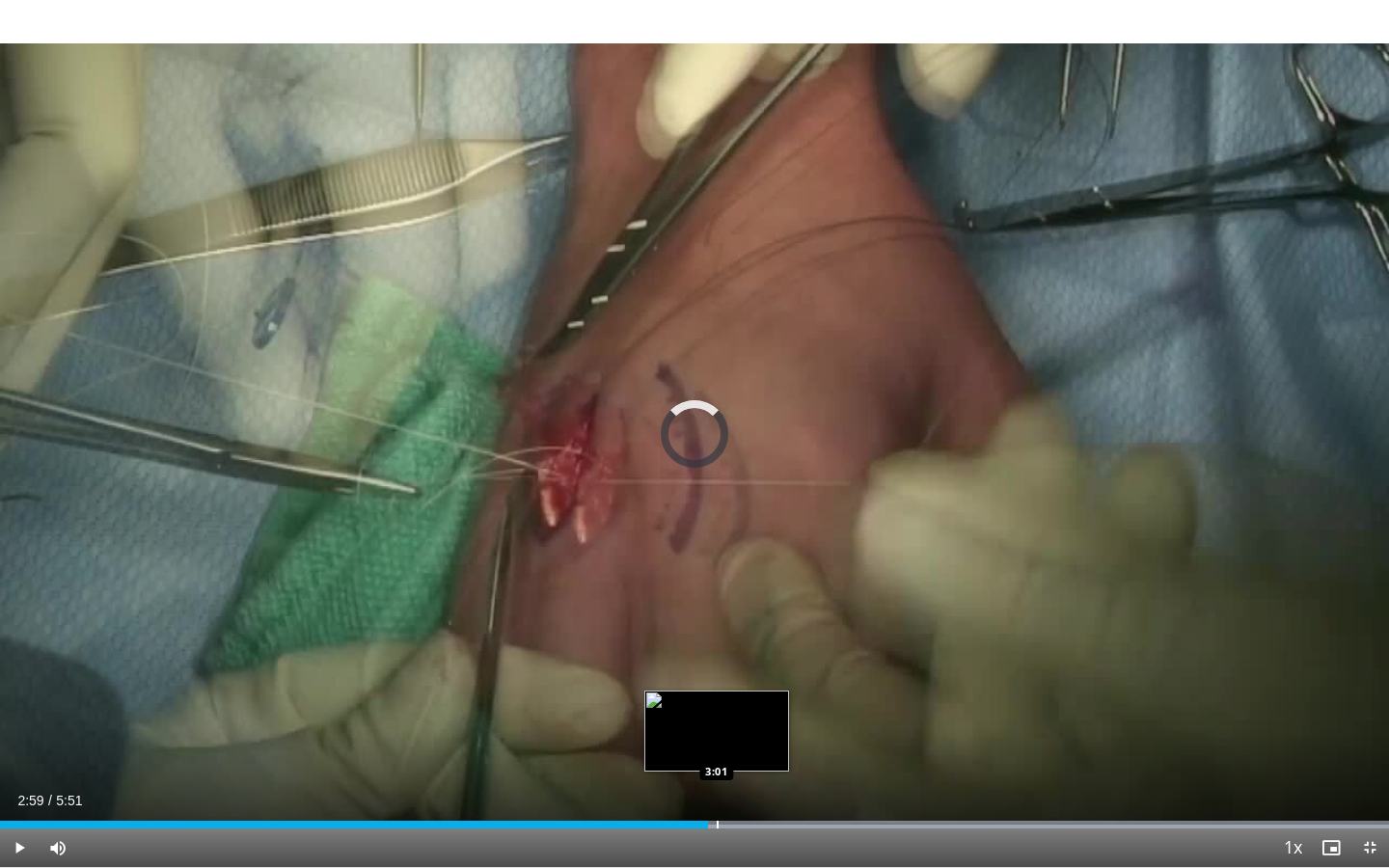 click at bounding box center (718, 825) 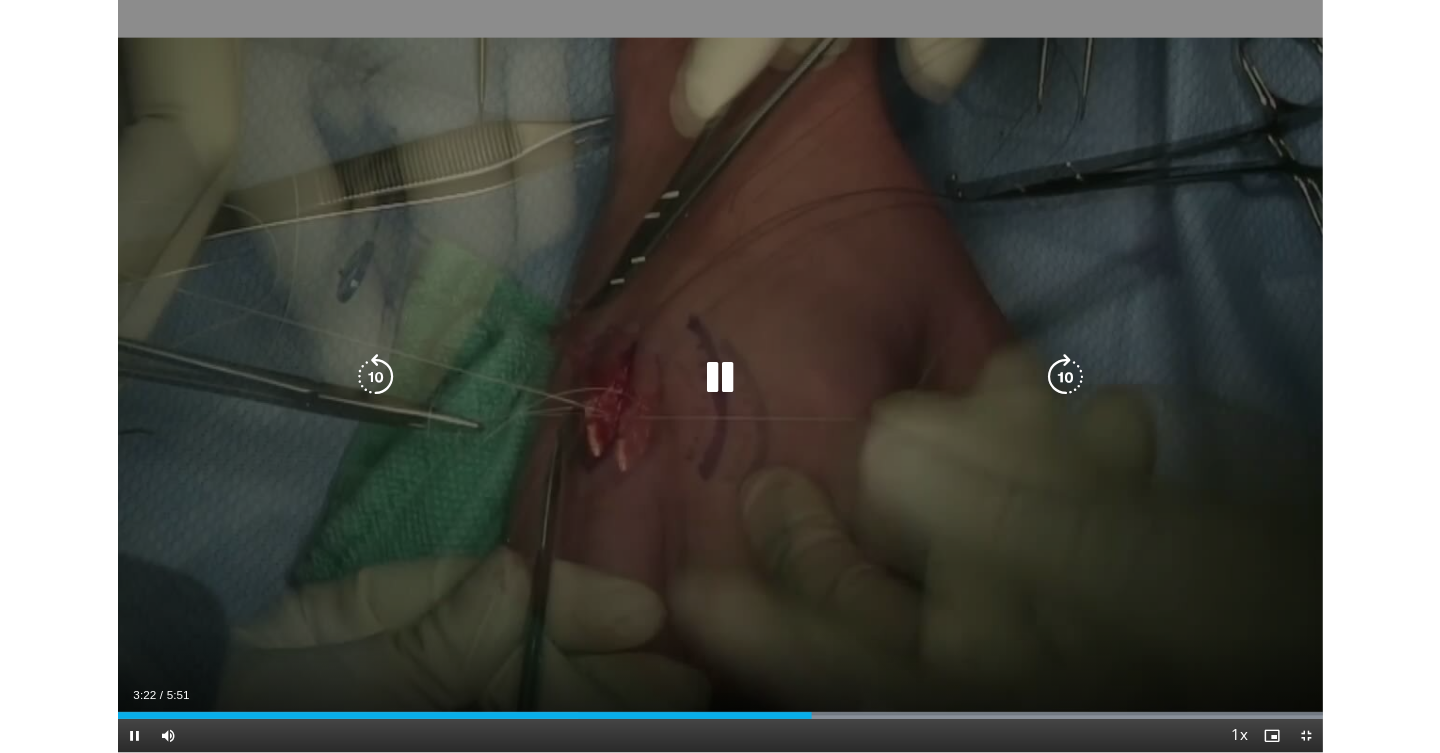 scroll, scrollTop: 35, scrollLeft: 0, axis: vertical 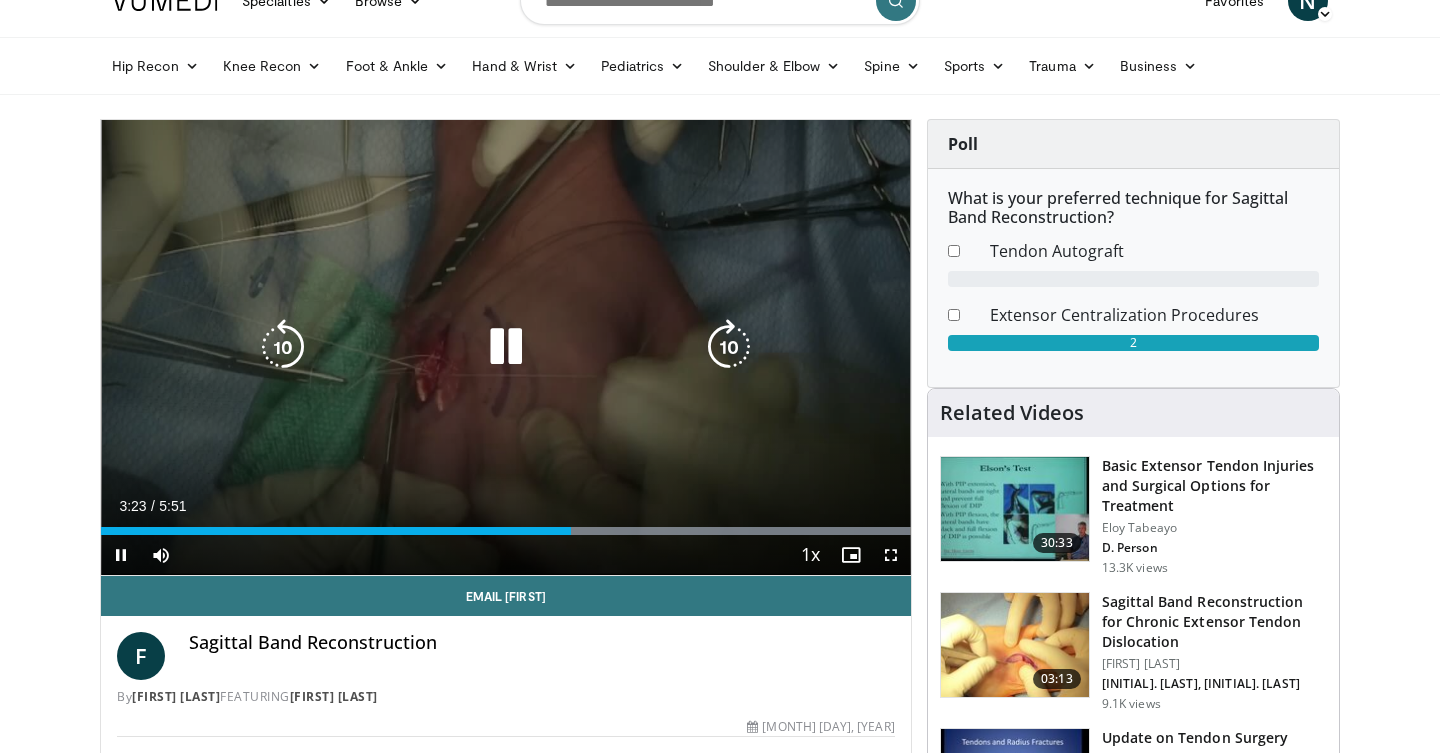 click at bounding box center (506, 347) 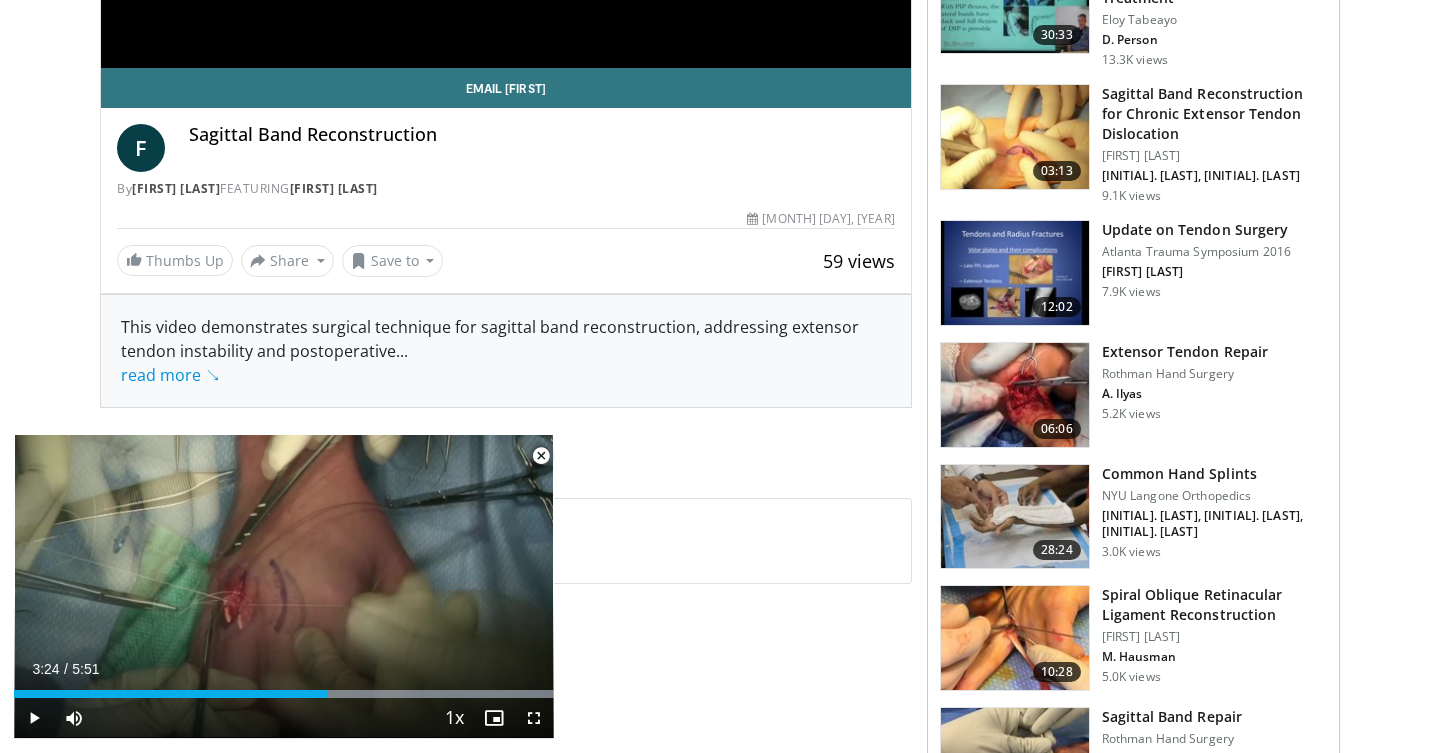 scroll, scrollTop: 547, scrollLeft: 0, axis: vertical 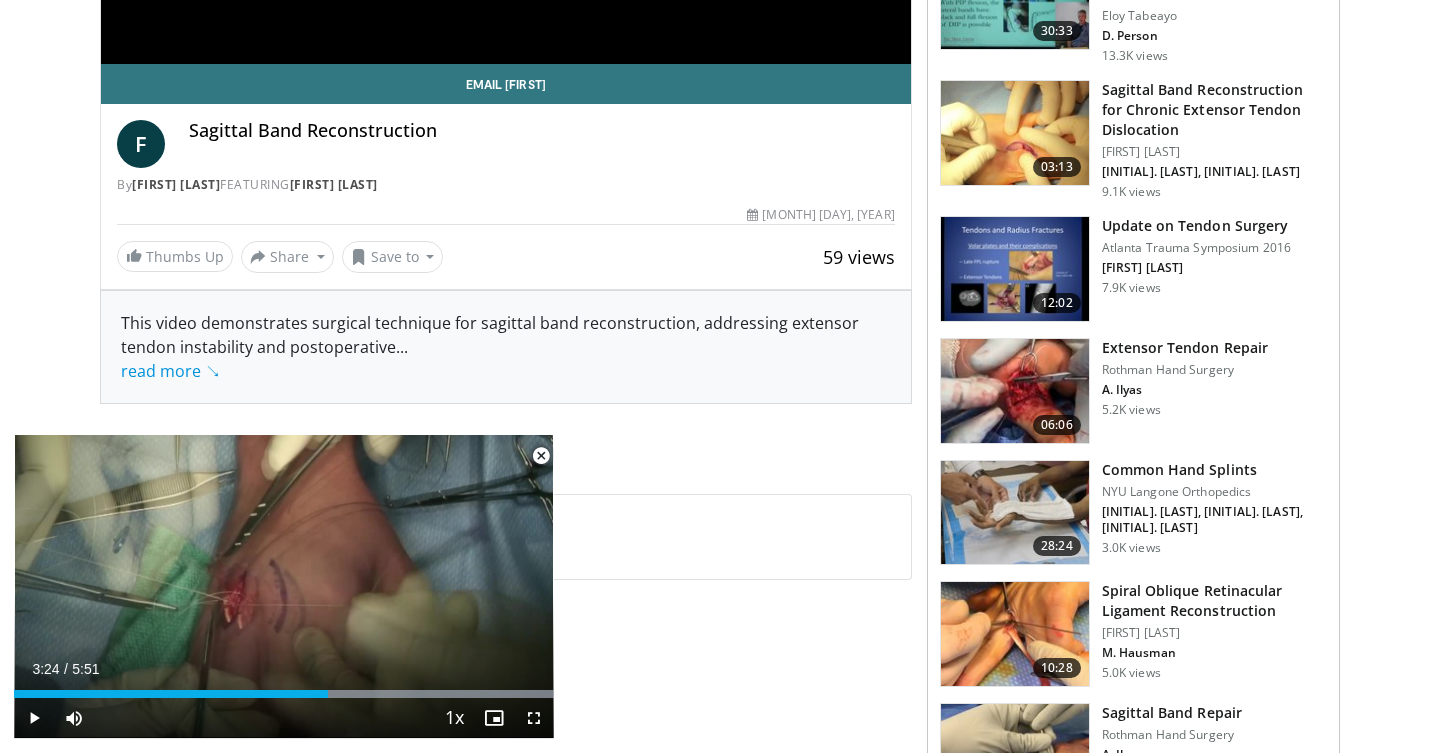 click at bounding box center [541, 456] 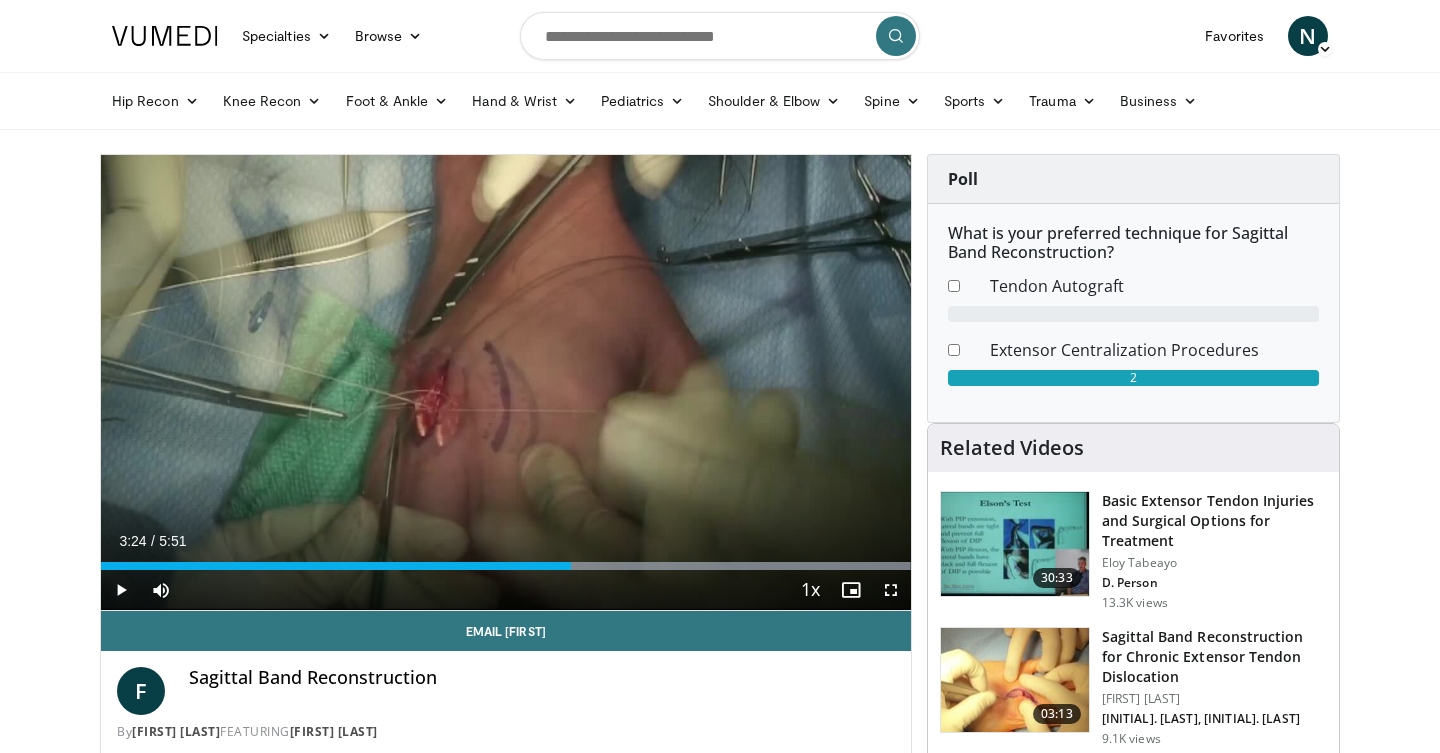 scroll, scrollTop: 0, scrollLeft: 0, axis: both 